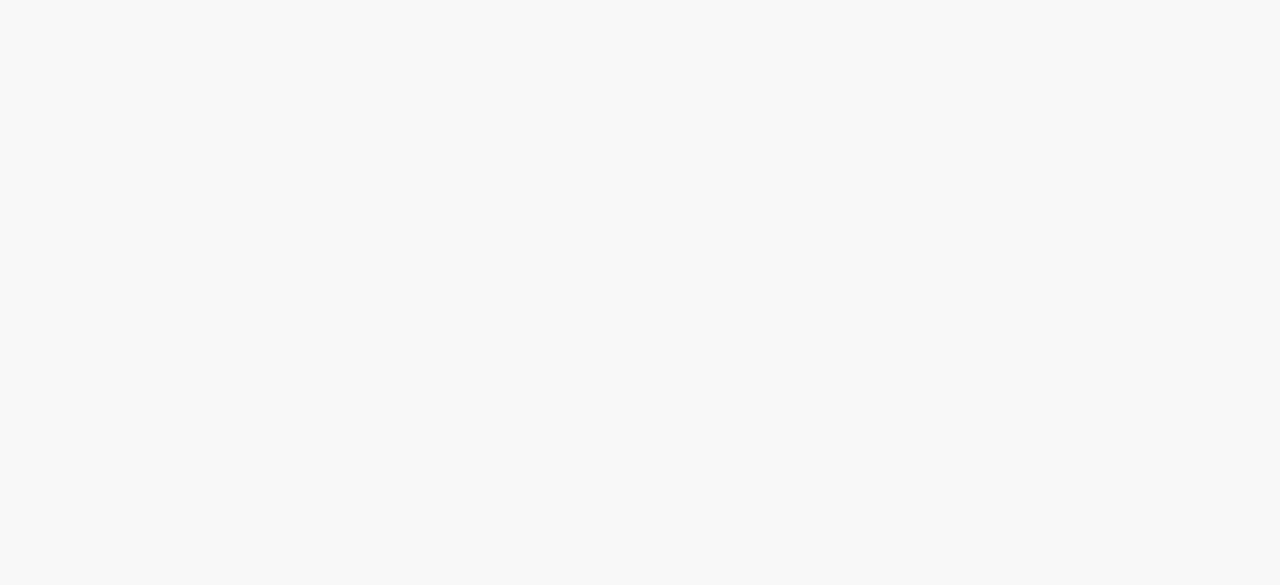 scroll, scrollTop: 0, scrollLeft: 0, axis: both 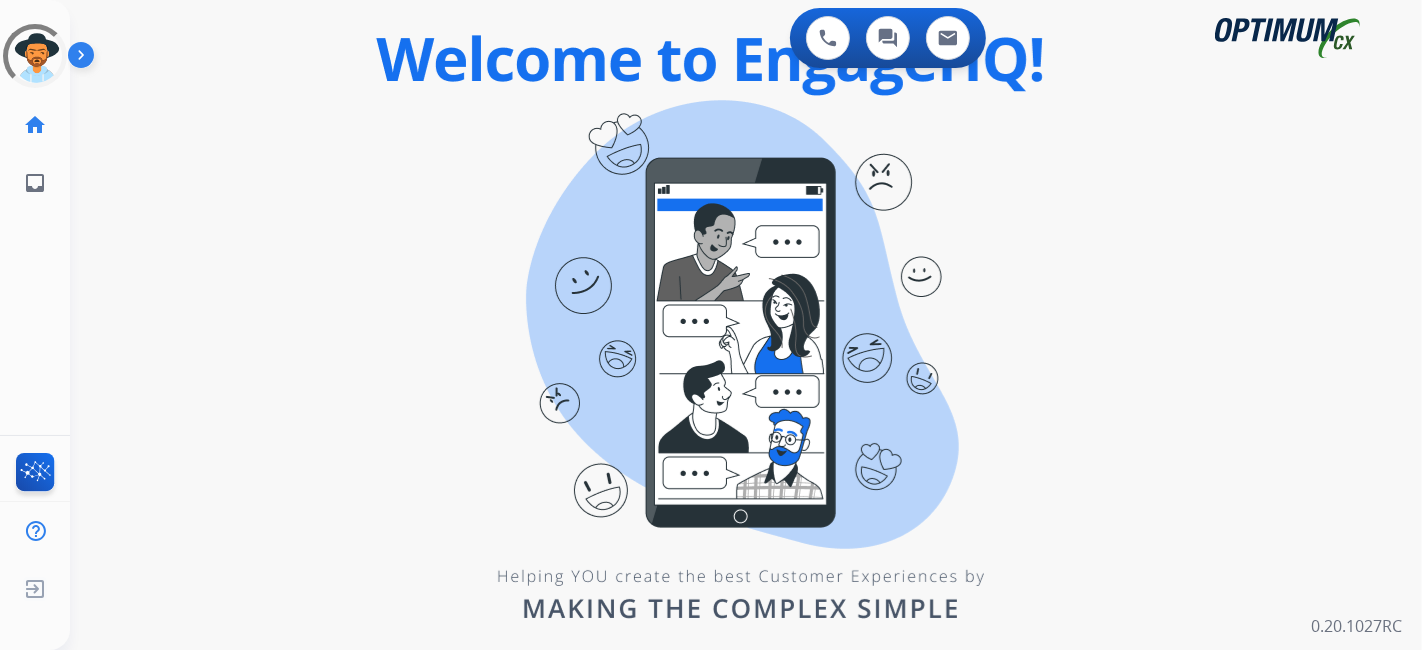click on "0  Voice Interactions  0  Chat Interactions   0  Email Interactions swap_horiz Break voice bridge close_fullscreen Connect 3-Way Call merge_type Separate 3-Way Call  Interaction Guide   Interaction History  Interaction Guide arrow_drop_up  Welcome to EngageHQ   Internal Queue Transfer: How To  Secure Pad expand_more Clear pad Candidate/Account ID: Contact Notes:                  0.20.1027RC" at bounding box center (746, 325) 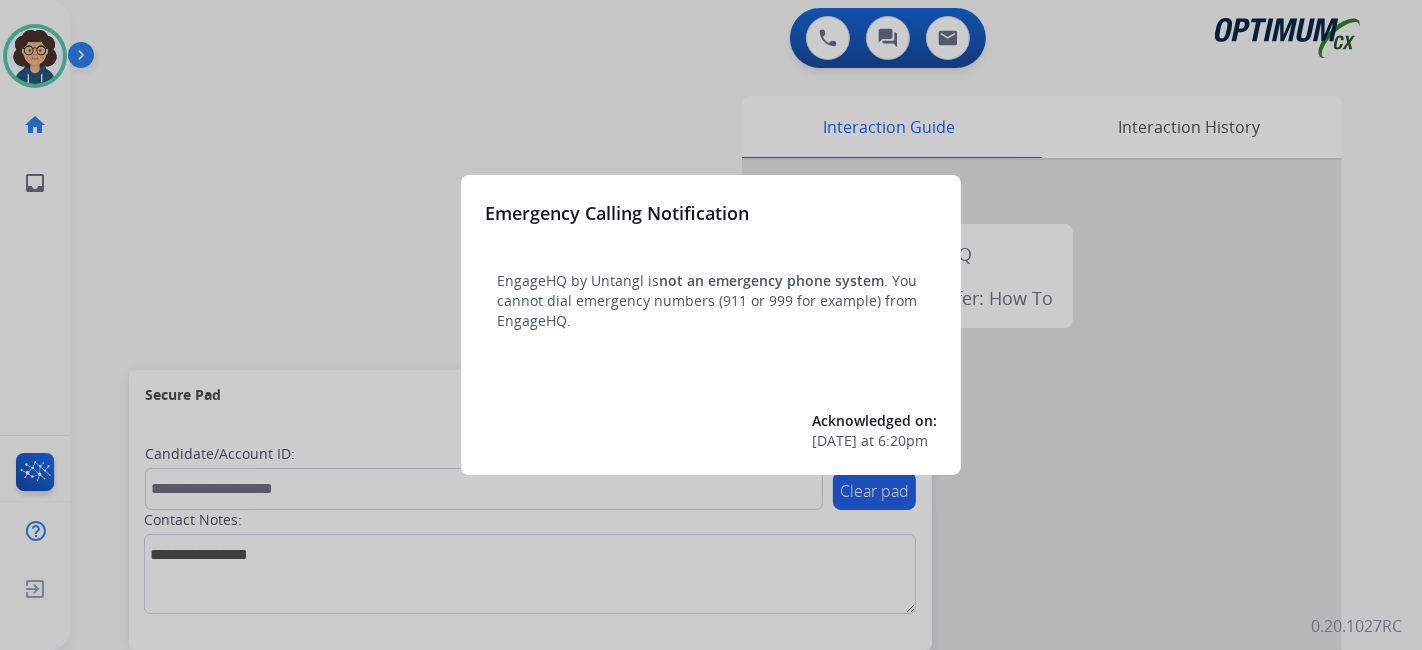 click on "Emergency Calling Notification  EngageHQ by Untangl is  not an emergency phone system . You cannot dial emergency numbers (911 or 999 for example) from EngageHQ.  Acknowledged on: [DATE]  6:20pm" at bounding box center [711, 325] 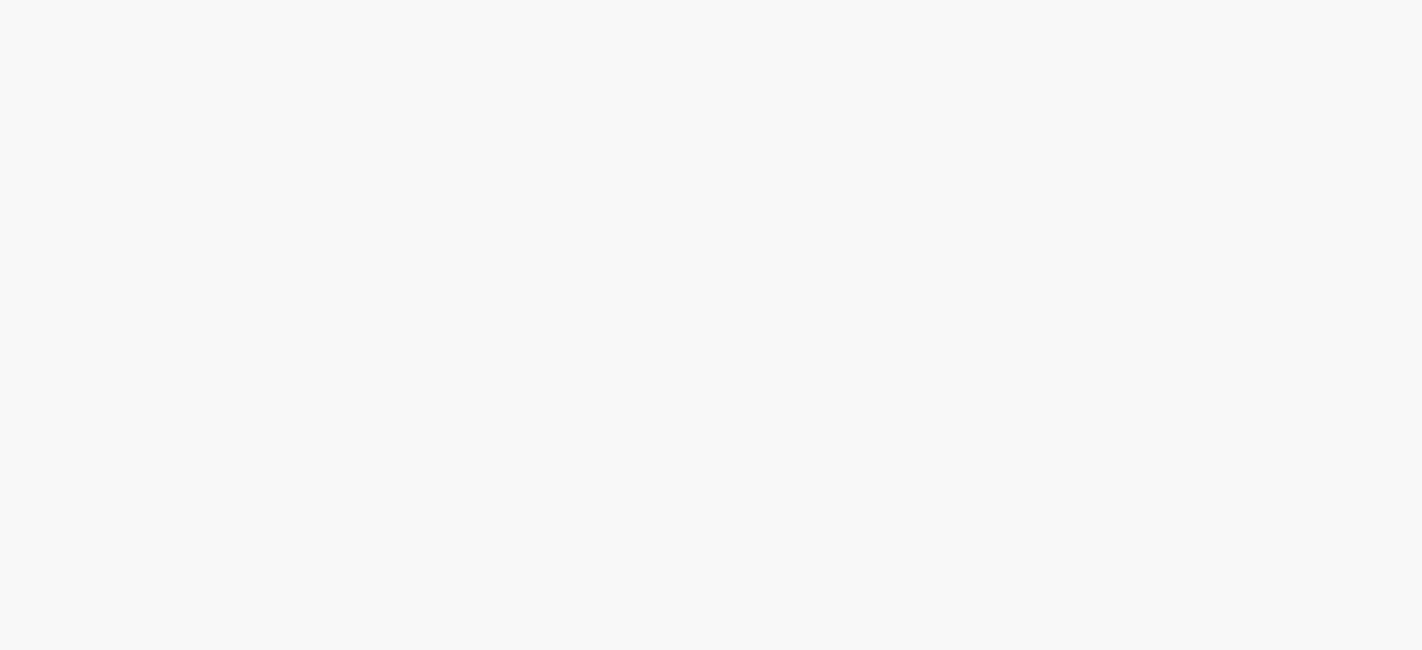 scroll, scrollTop: 0, scrollLeft: 0, axis: both 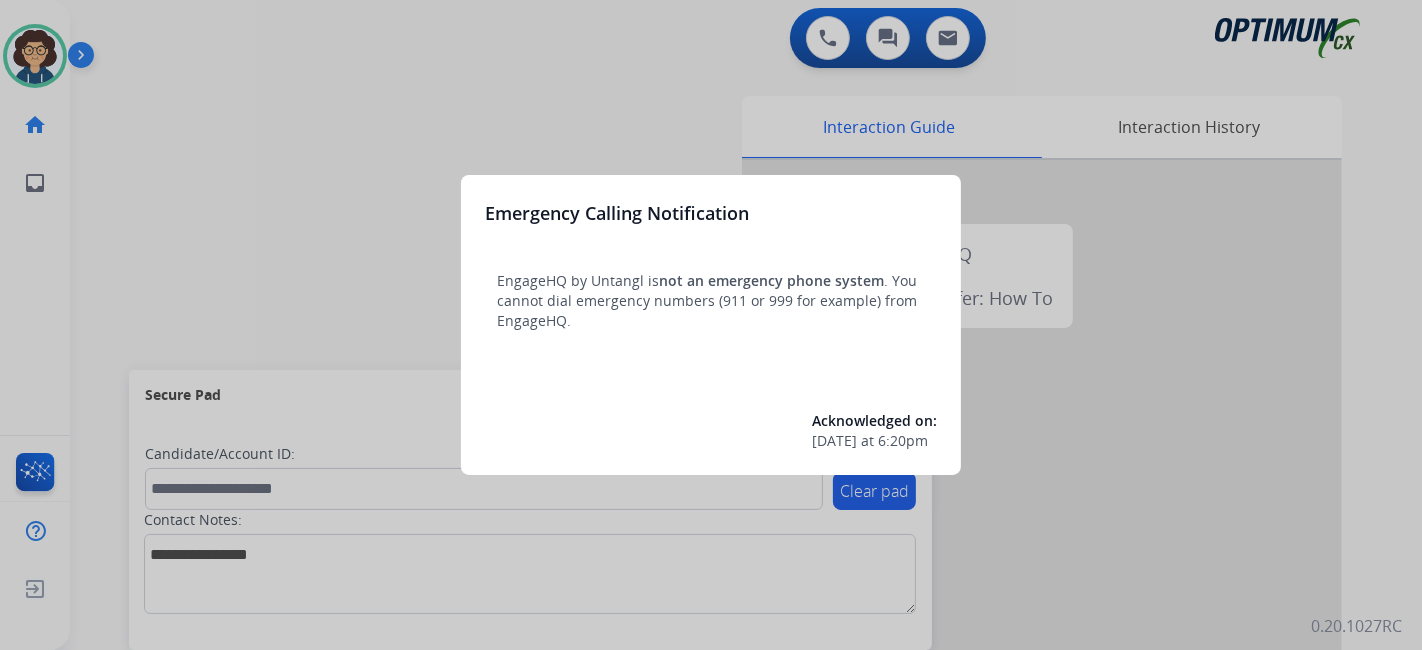 click at bounding box center (711, 325) 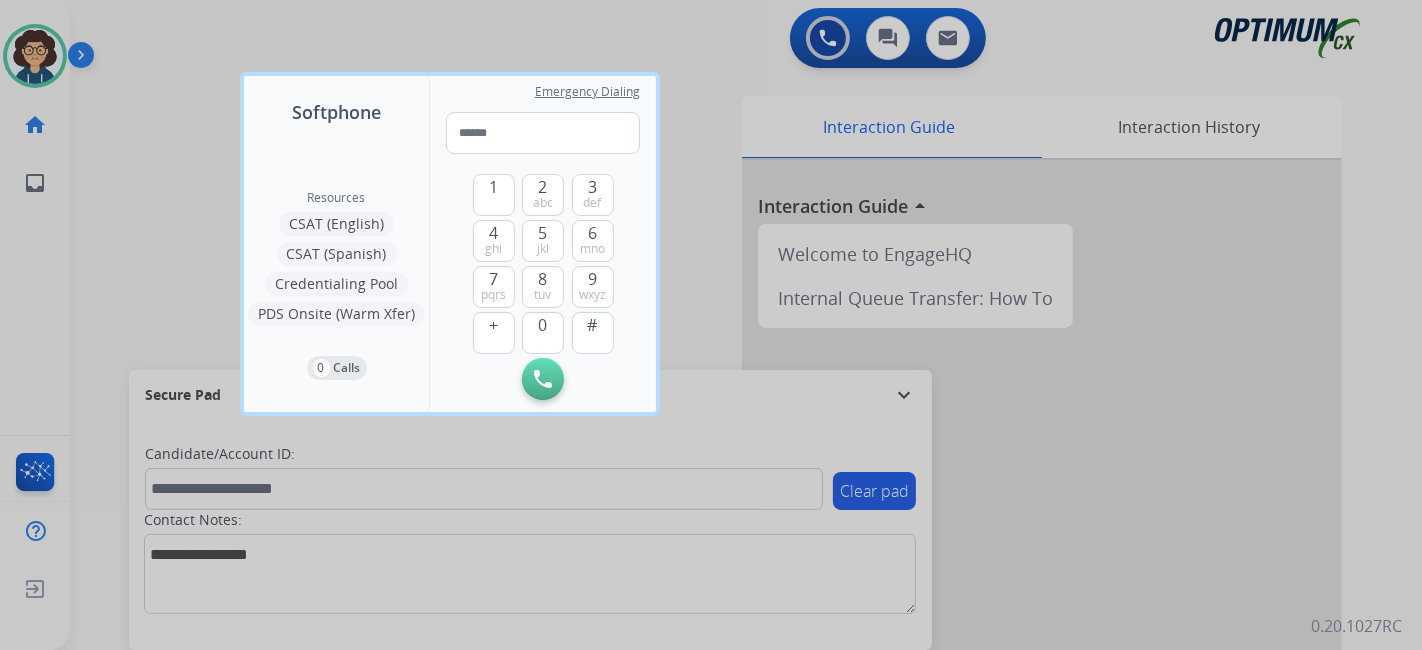 click at bounding box center (711, 325) 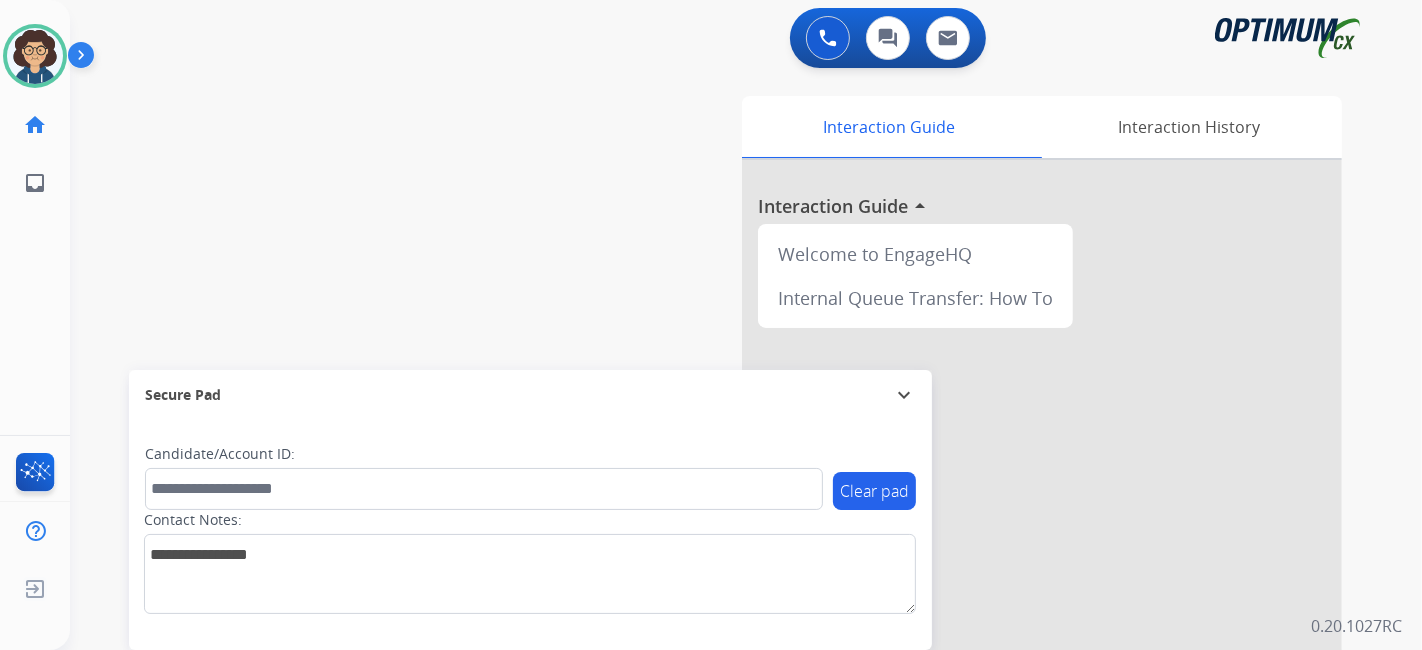 click on "swap_horiz Break voice bridge close_fullscreen Connect 3-Way Call merge_type Separate 3-Way Call  Interaction Guide   Interaction History  Interaction Guide arrow_drop_up  Welcome to EngageHQ   Internal Queue Transfer: How To  Secure Pad expand_more Clear pad Candidate/Account ID: Contact Notes:" at bounding box center [722, 489] 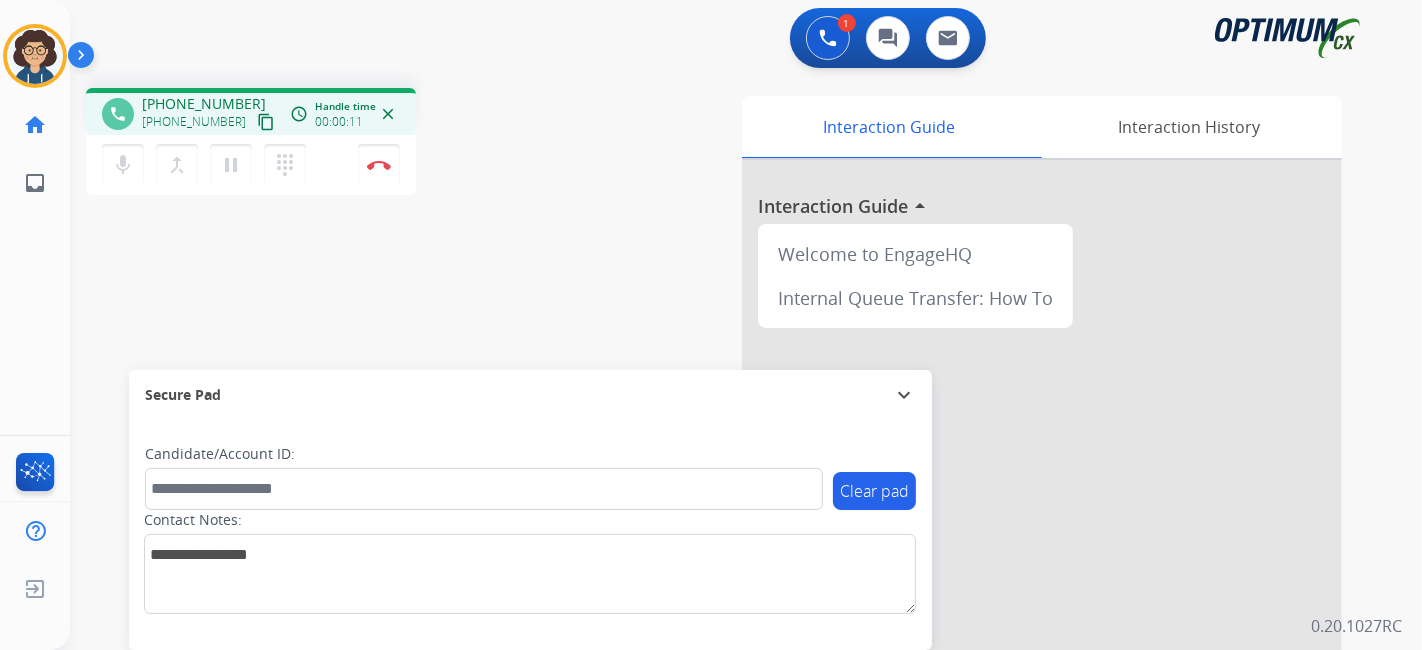 click on "content_copy" at bounding box center (266, 122) 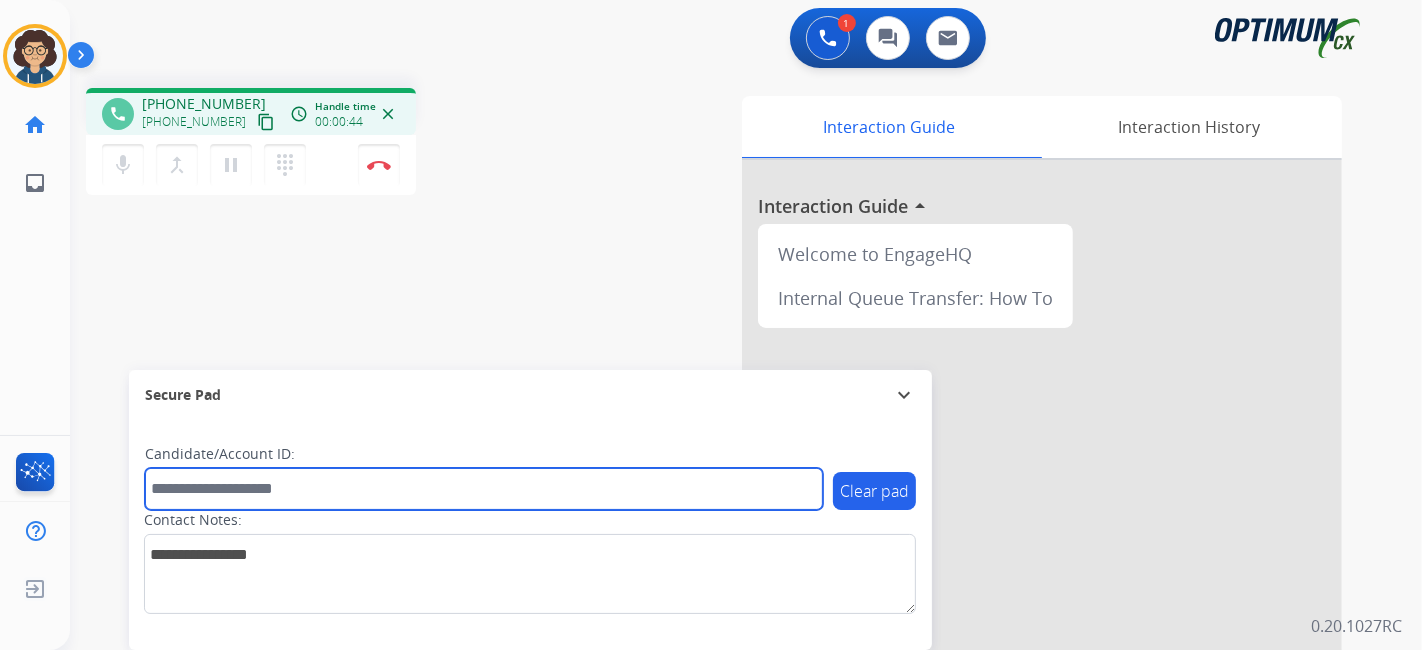 click at bounding box center [484, 489] 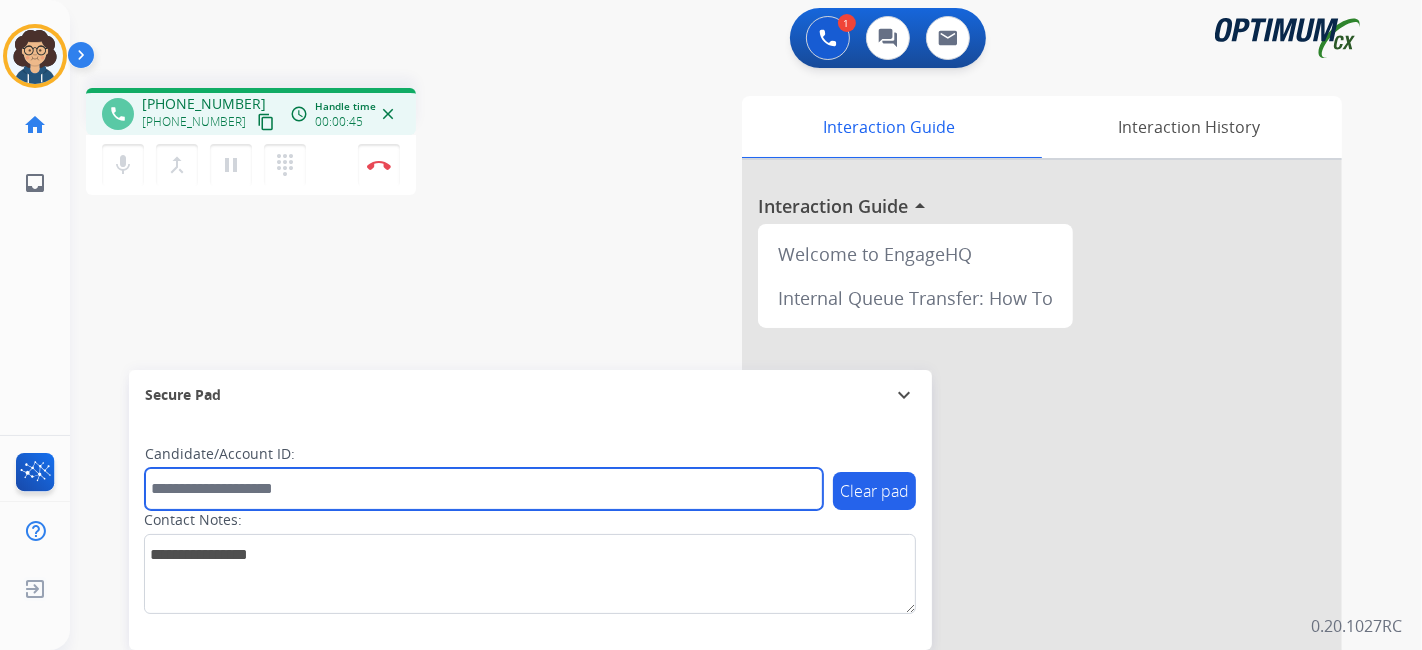 paste on "*******" 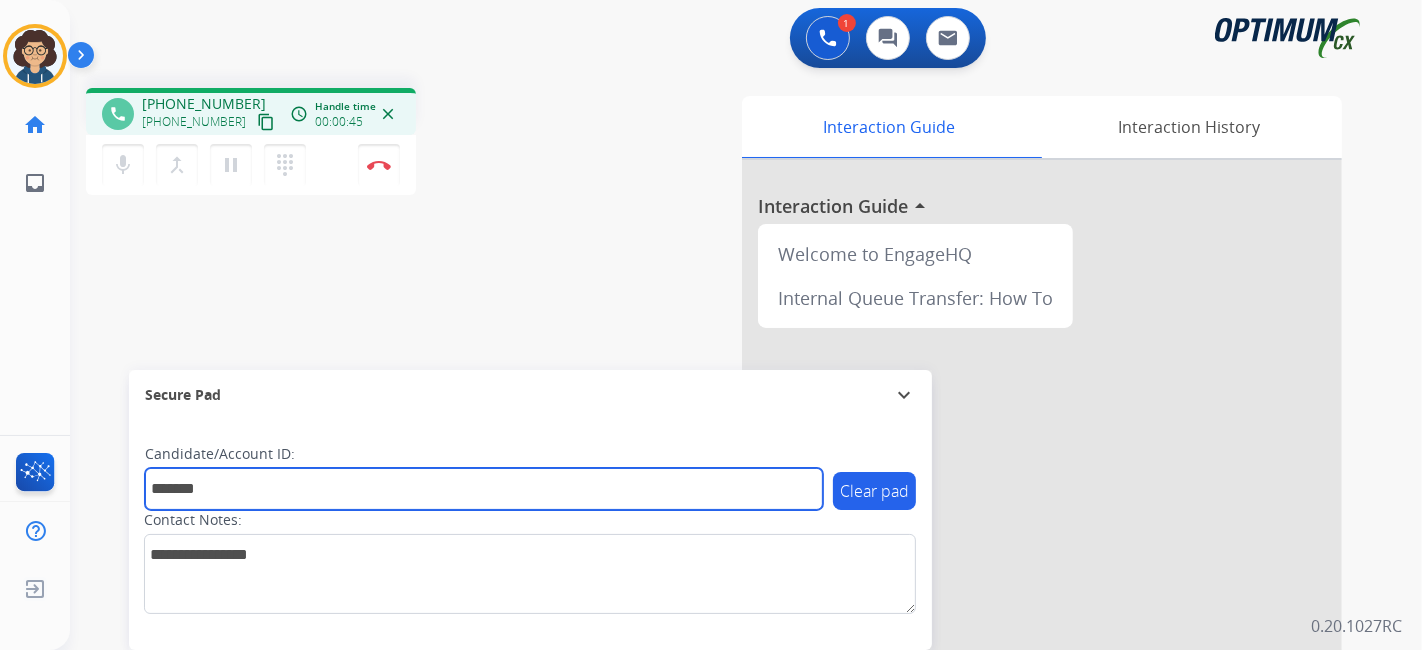 type on "*******" 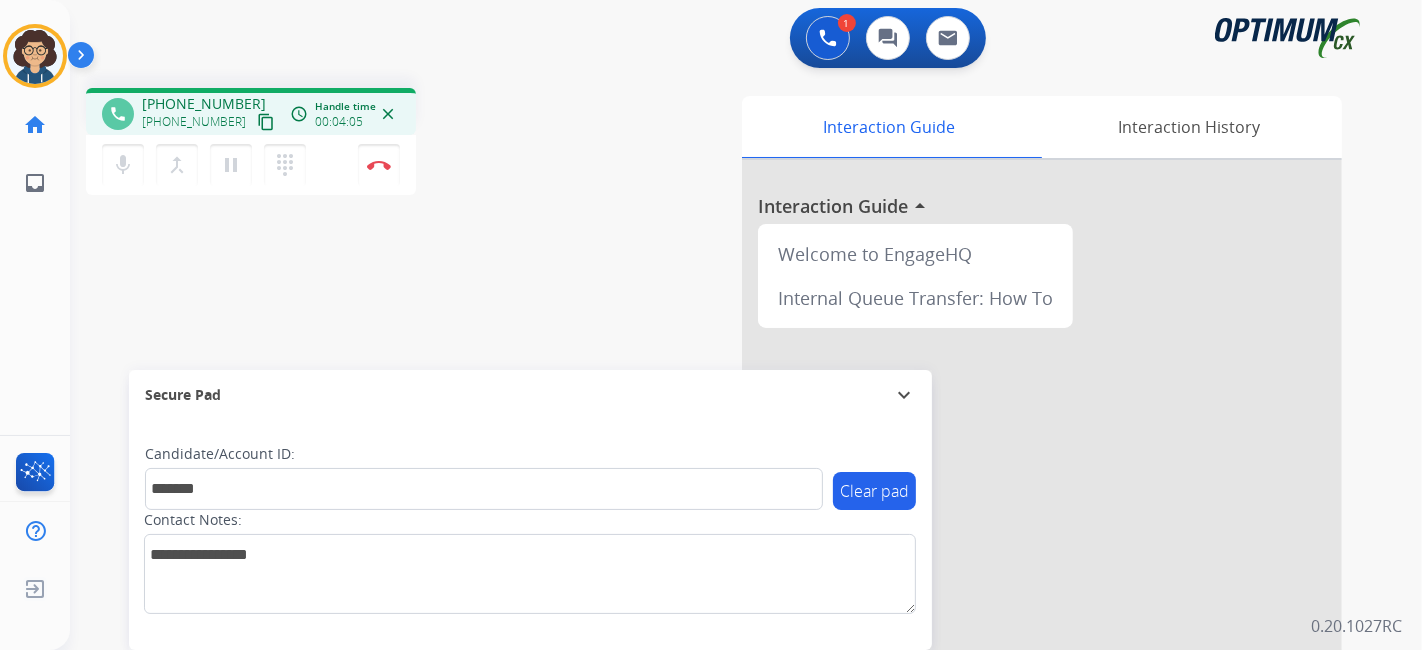click on "Interaction Guide   Interaction History  Interaction Guide arrow_drop_up  Welcome to EngageHQ   Internal Queue Transfer: How To" at bounding box center (969, 501) 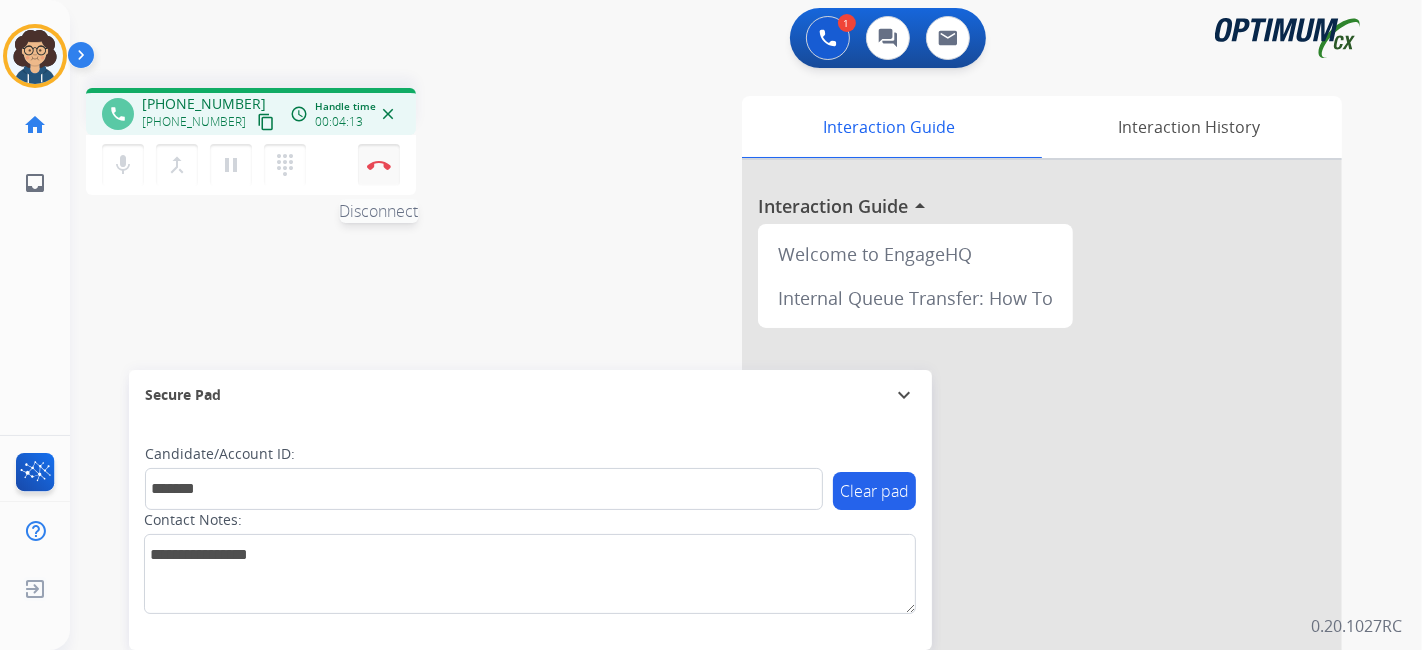 click at bounding box center [379, 165] 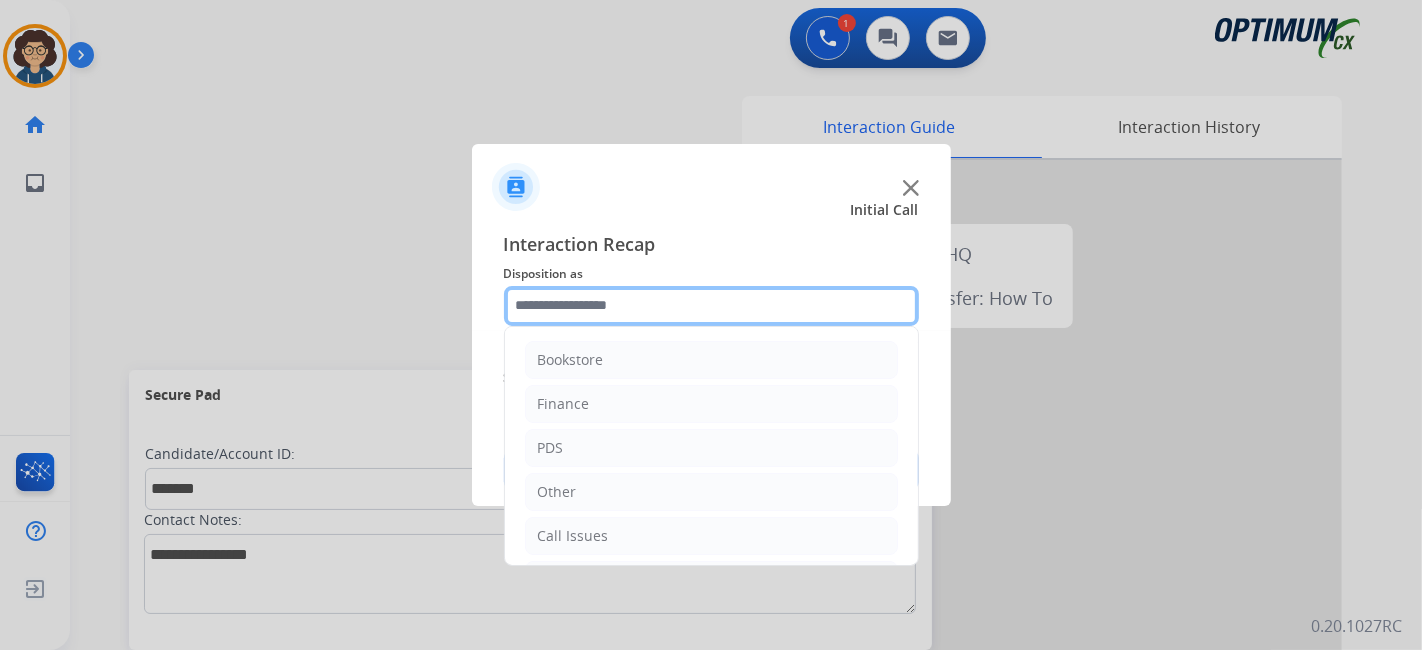 click 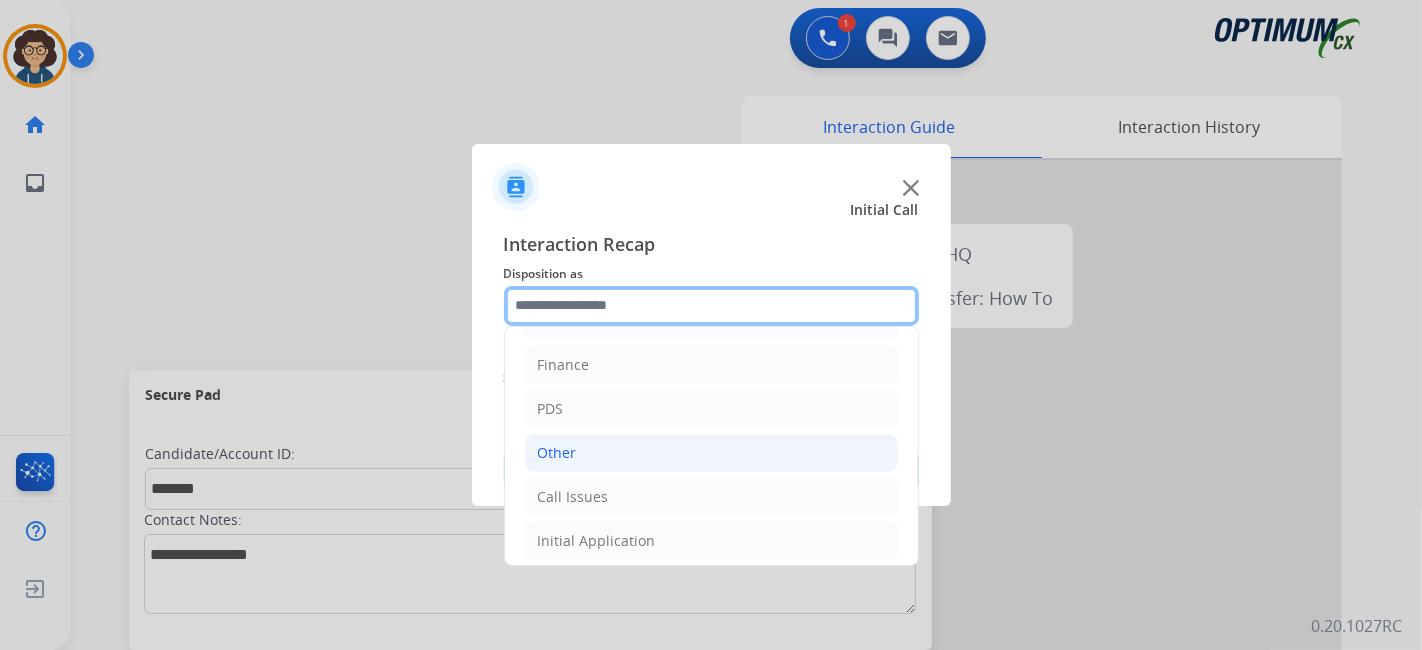 scroll, scrollTop: 131, scrollLeft: 0, axis: vertical 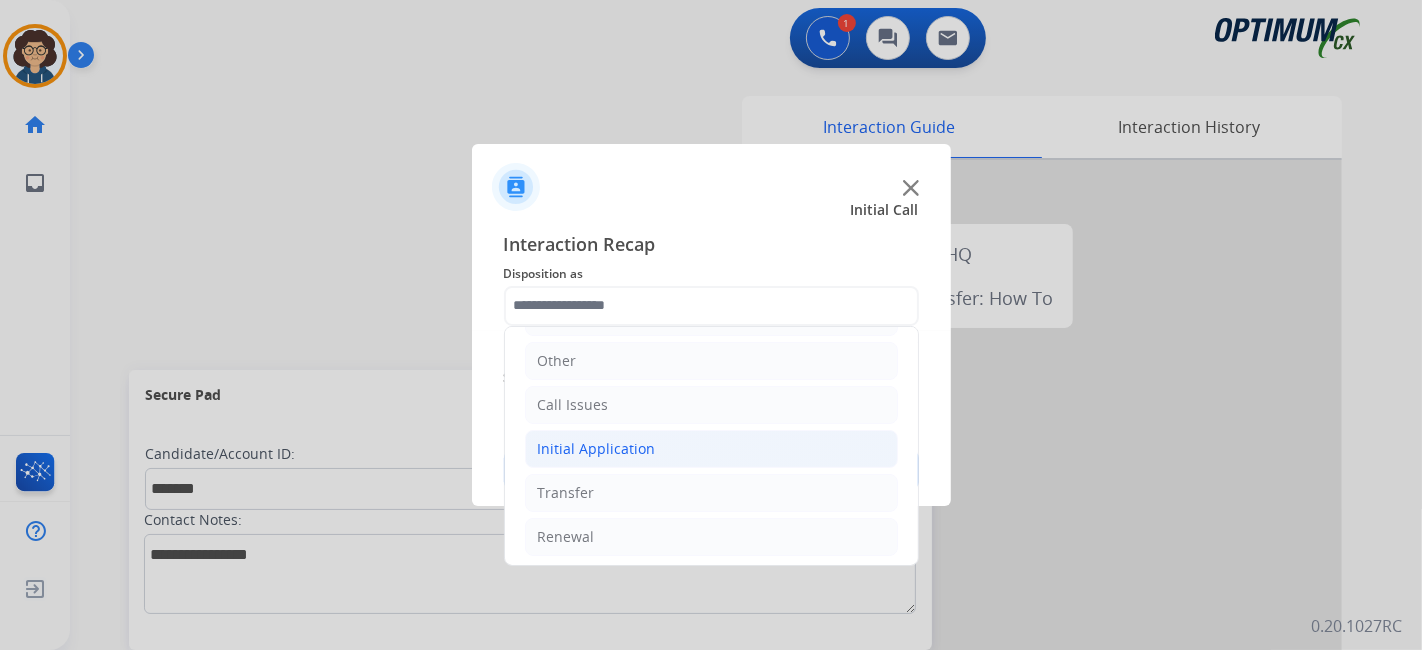 click on "Initial Application" 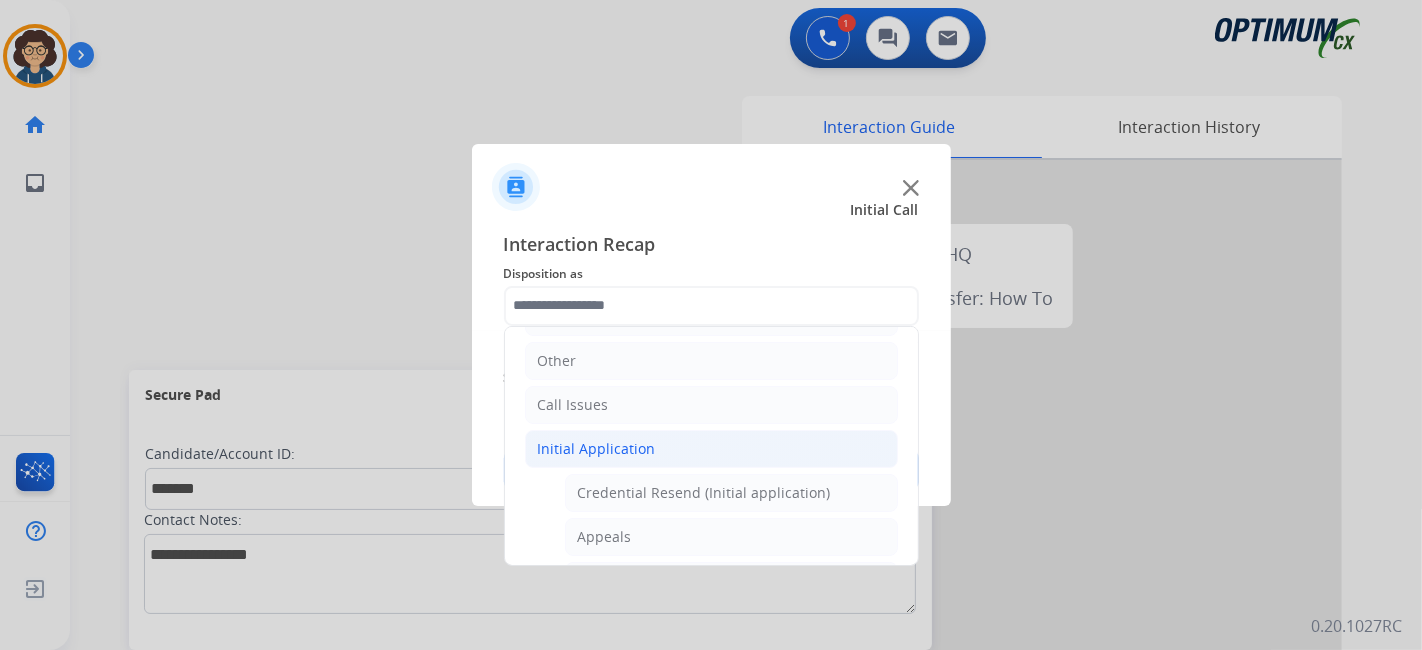 click on "Interaction Recap Disposition as     Bookstore   Finance   PDS   Other   Call Issues   Initial Application   Credential Resend (Initial application)   Appeals   Stuck in Staff Review   Paper Exam Status   Online Walk-Through (Initial application)   Names Change Questions/Assistance (Initial application)   Endorsement Number Not Working   No Show VV   Fax Receipt Confirmation (Initial application)   Initial Application Price Increase   Search Request   V3 Request   Credential Type Change   Admin Change Notice - Temporary   No Show Exam   Visit Cancelation Request   Language Specialization Change   Exam Special Accommodation   VVProb Questions   Paper Application Status   General Questions (Initial application)   Ready to Schedule Info   Pearson Vue/Exam Authorization   Extend Deadline (Initial application)   Transfer   Renewal  Secure Pad  Add secure pad  +  DO NOT call  Save" 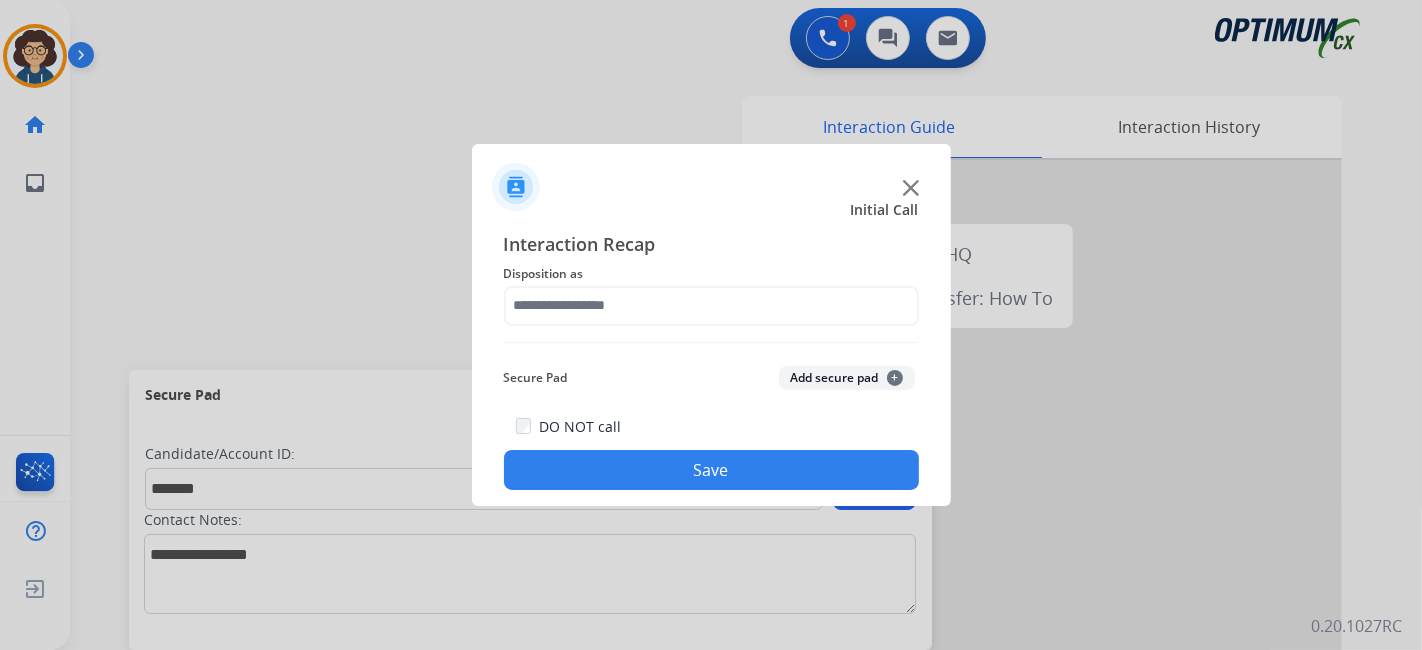 drag, startPoint x: 911, startPoint y: 362, endPoint x: 907, endPoint y: 438, distance: 76.105194 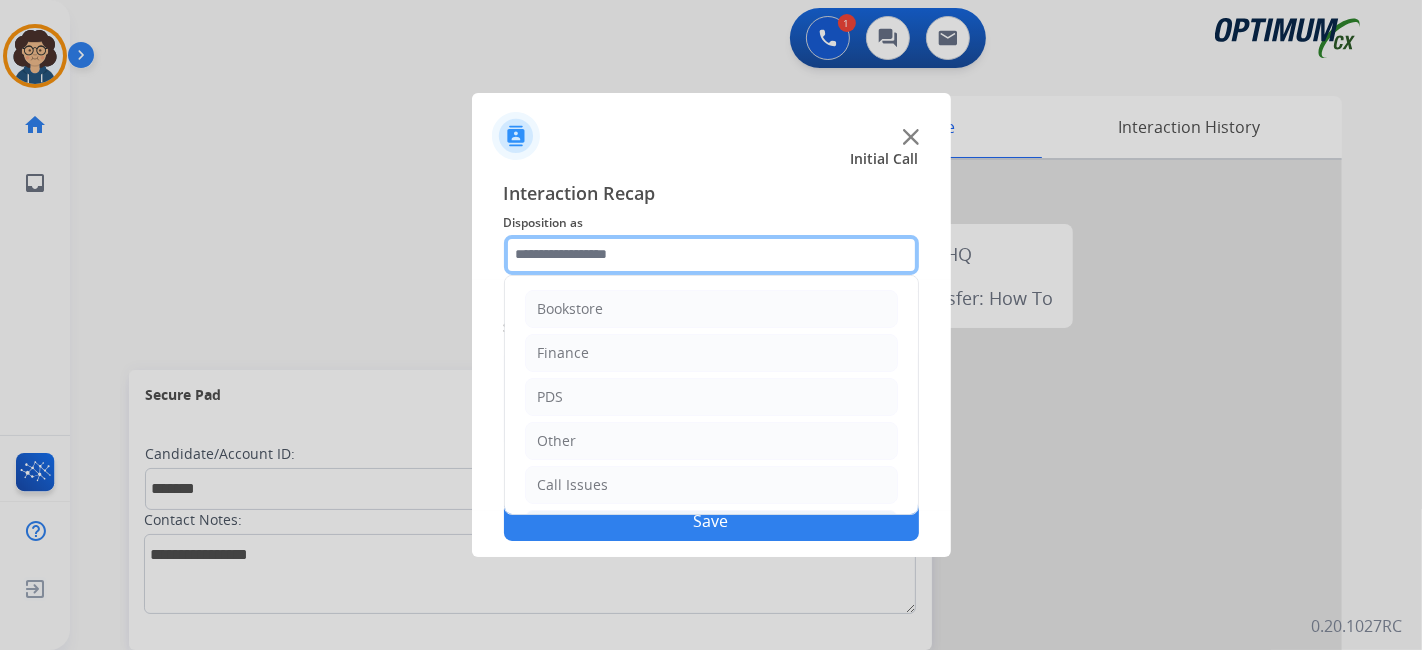 click 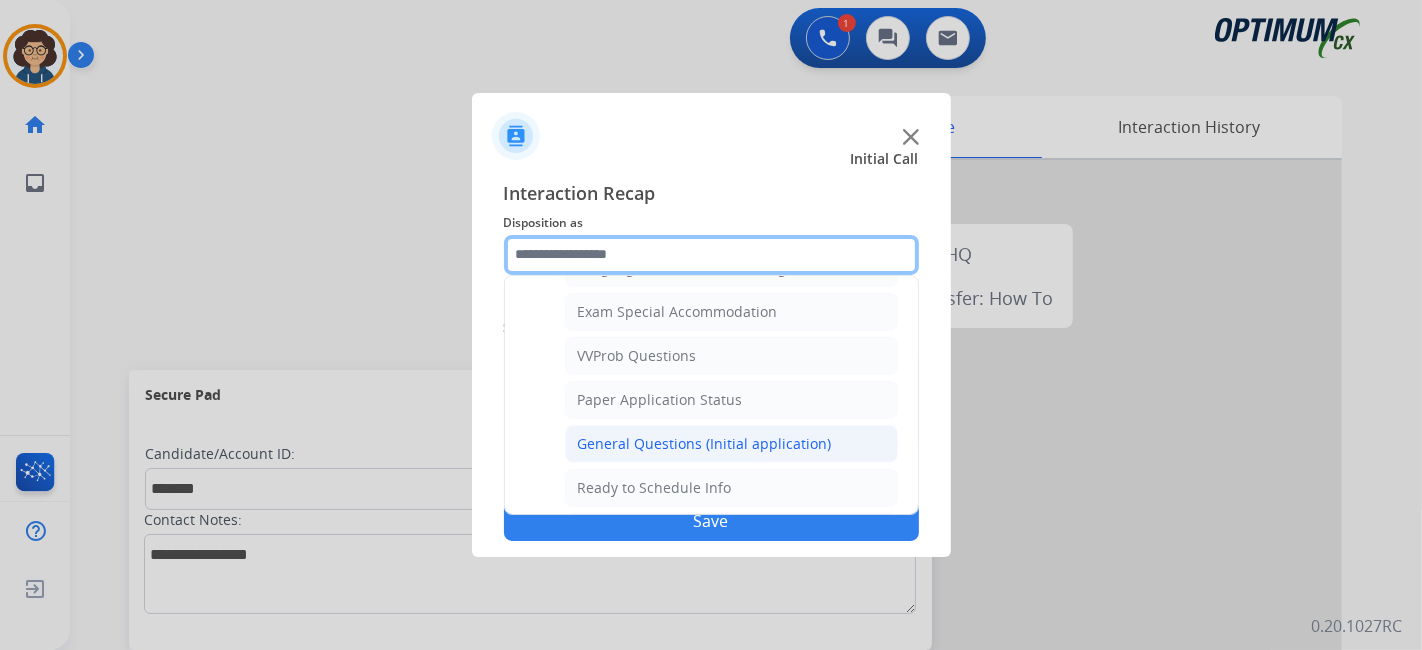 scroll, scrollTop: 1034, scrollLeft: 0, axis: vertical 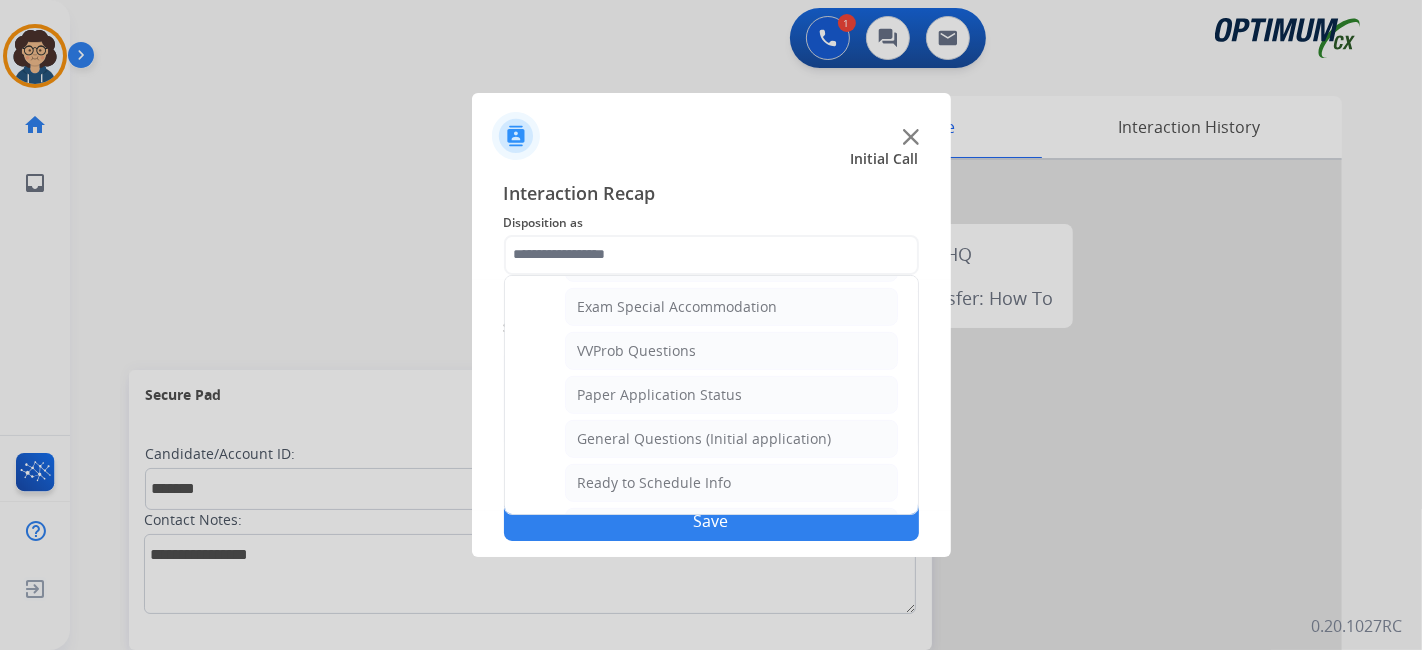 click on "General Questions (Initial application)" 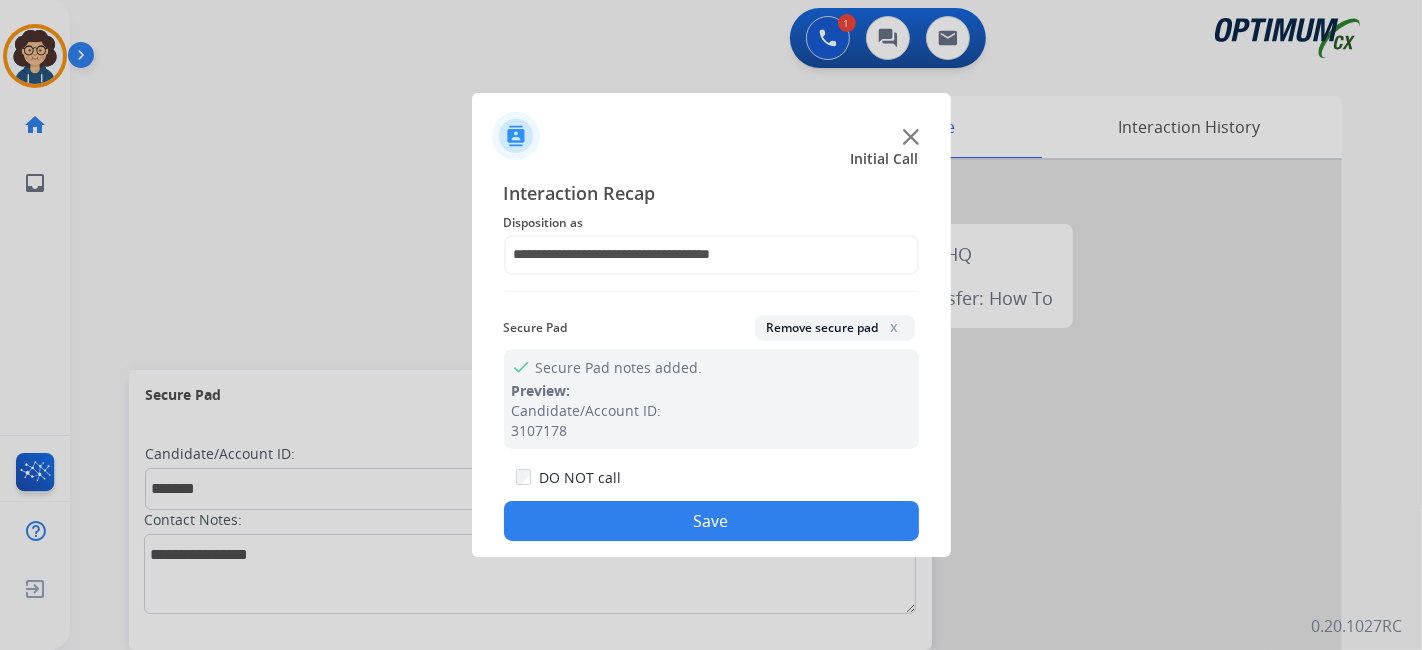 click on "Save" 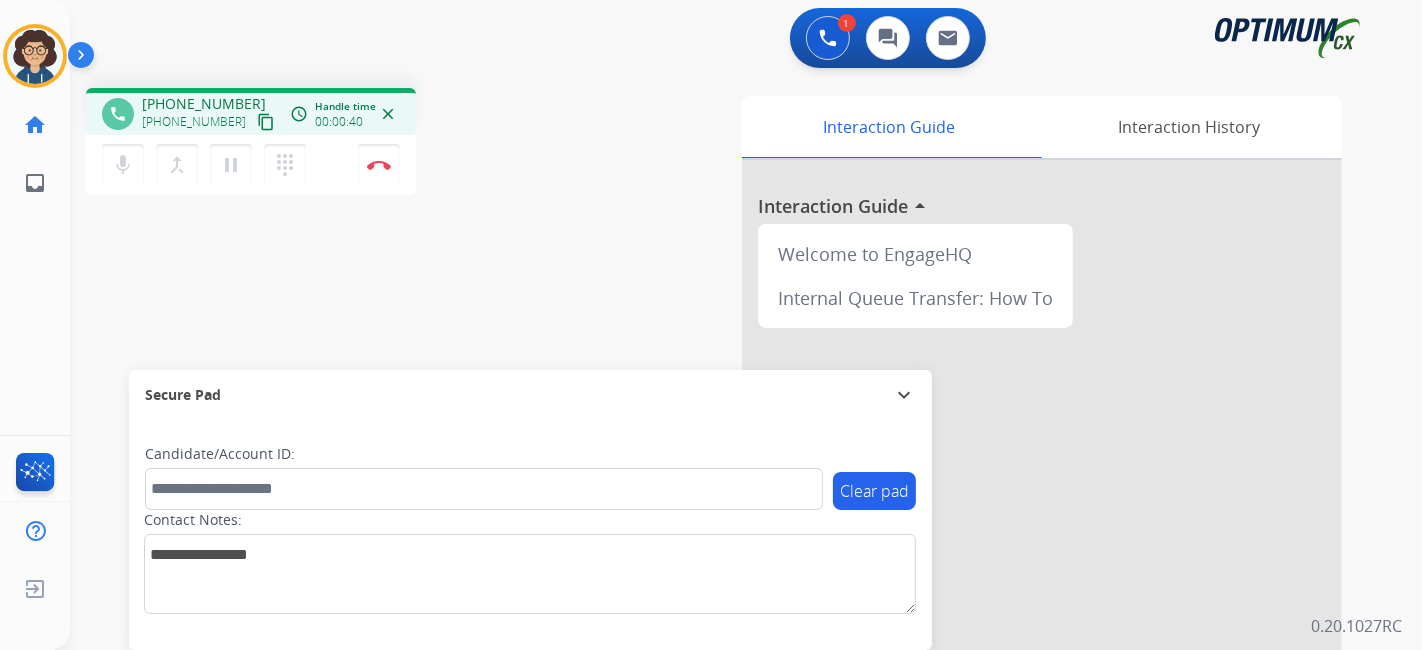 click on "content_copy" at bounding box center [266, 122] 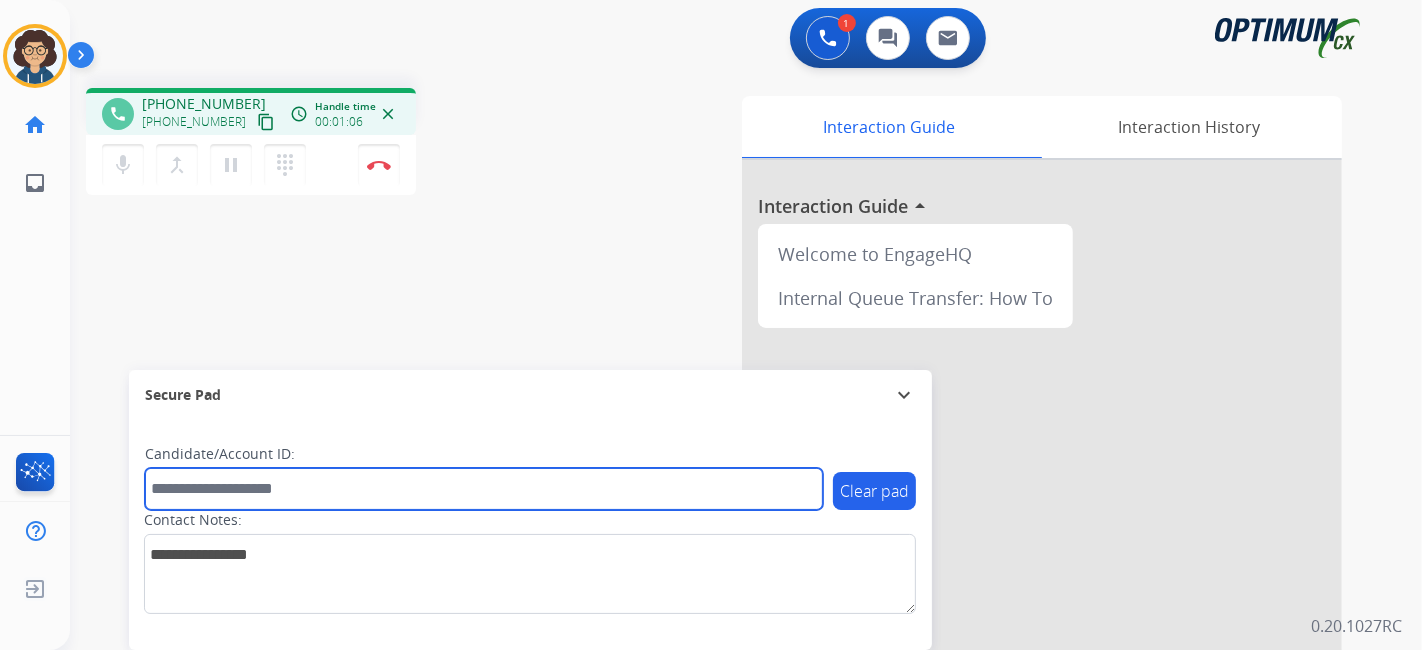 click at bounding box center (484, 489) 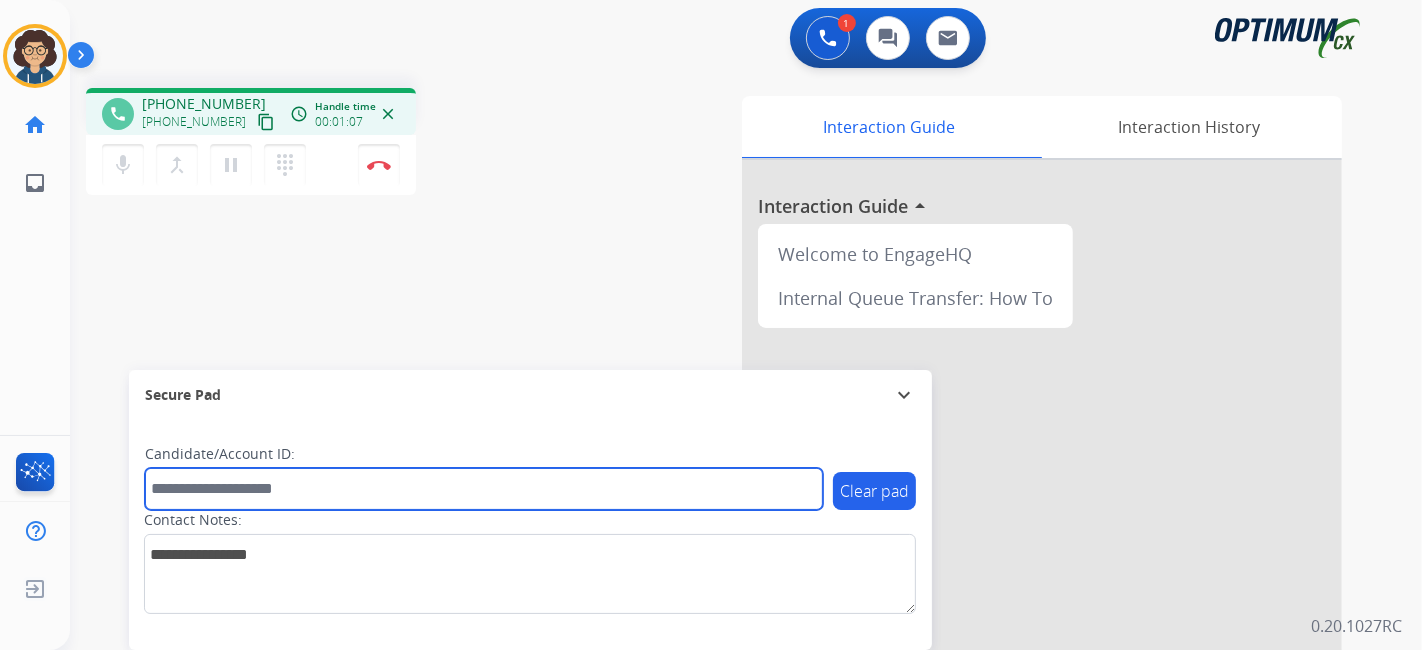 paste on "*******" 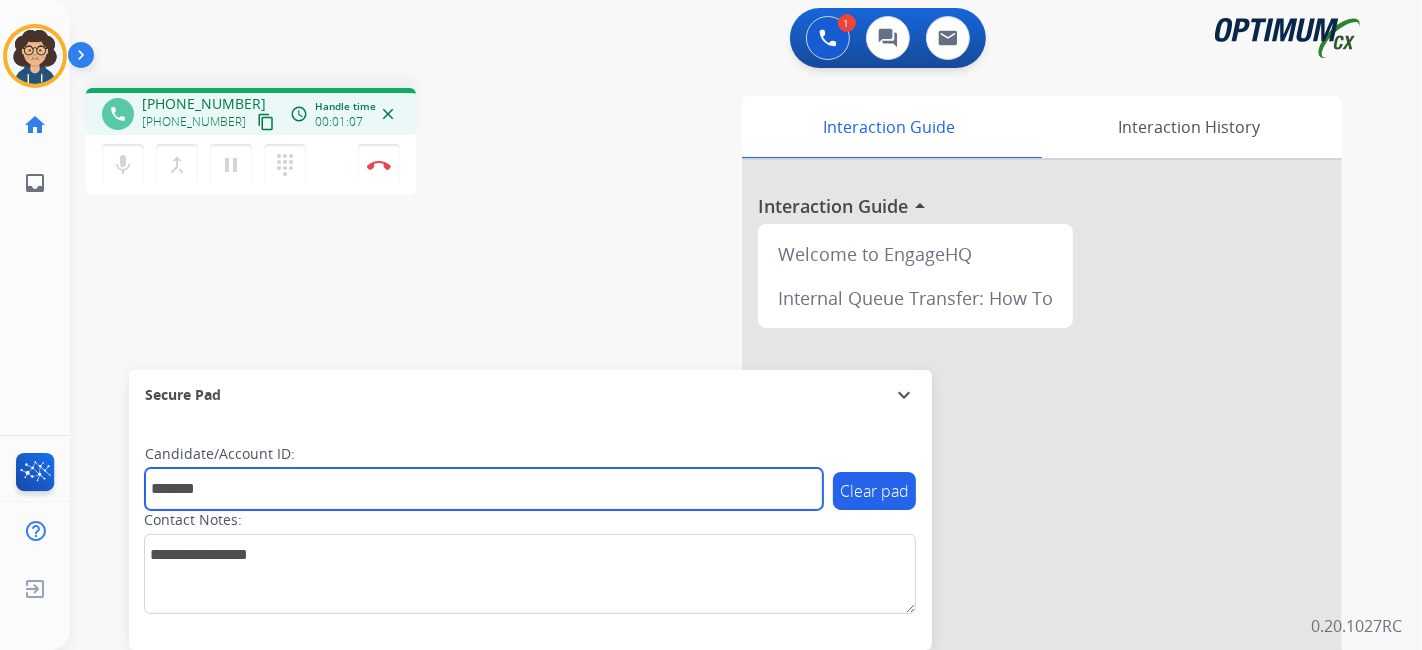 type on "*******" 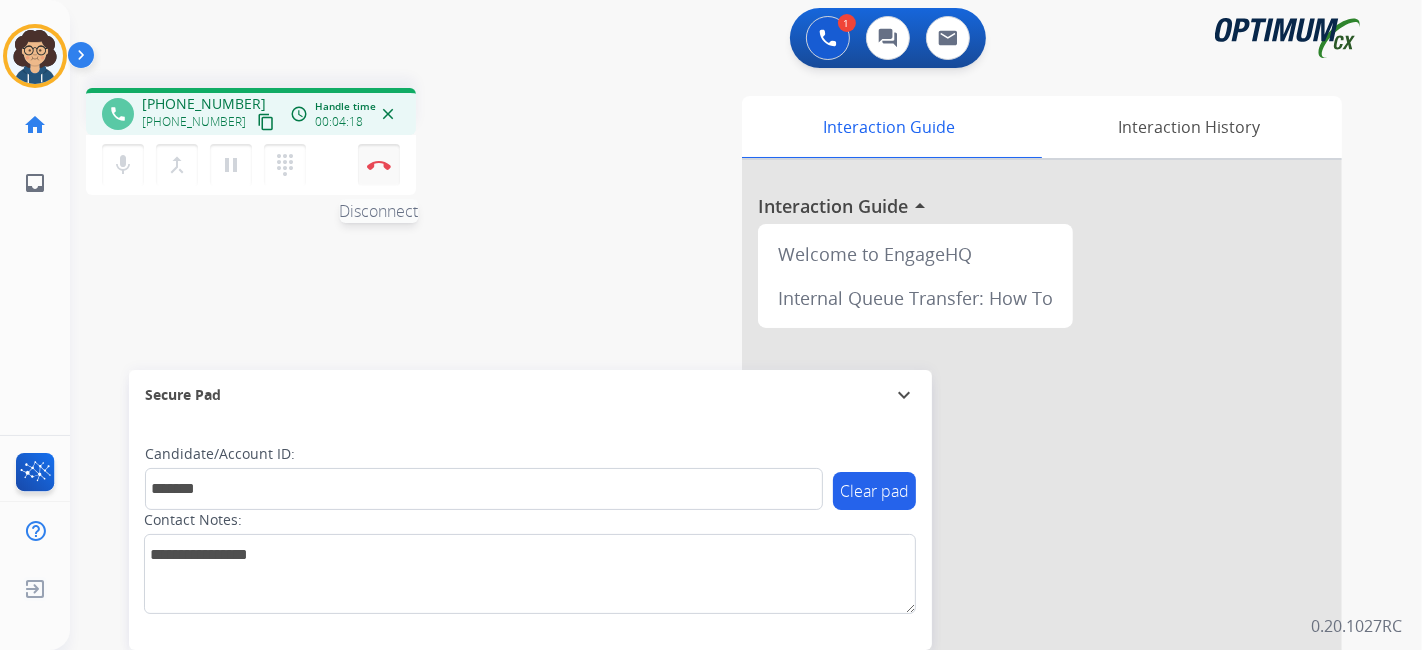 click on "Disconnect" at bounding box center [379, 165] 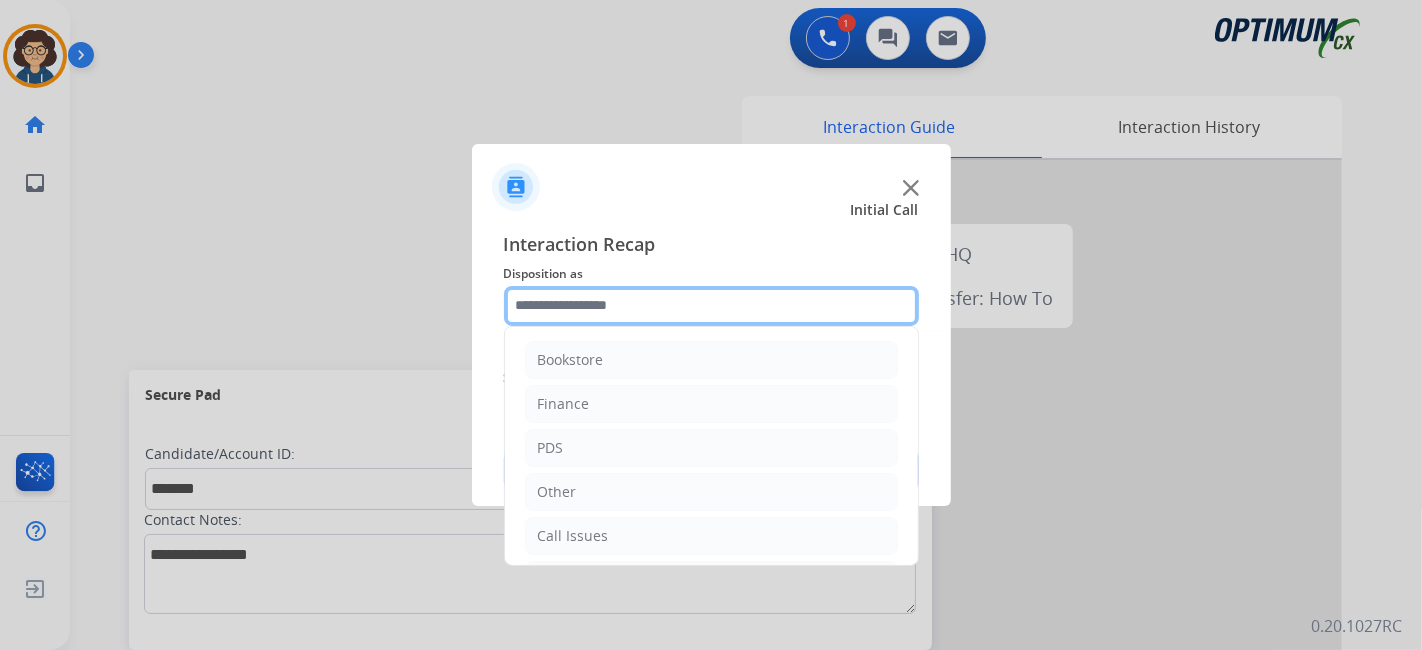 click 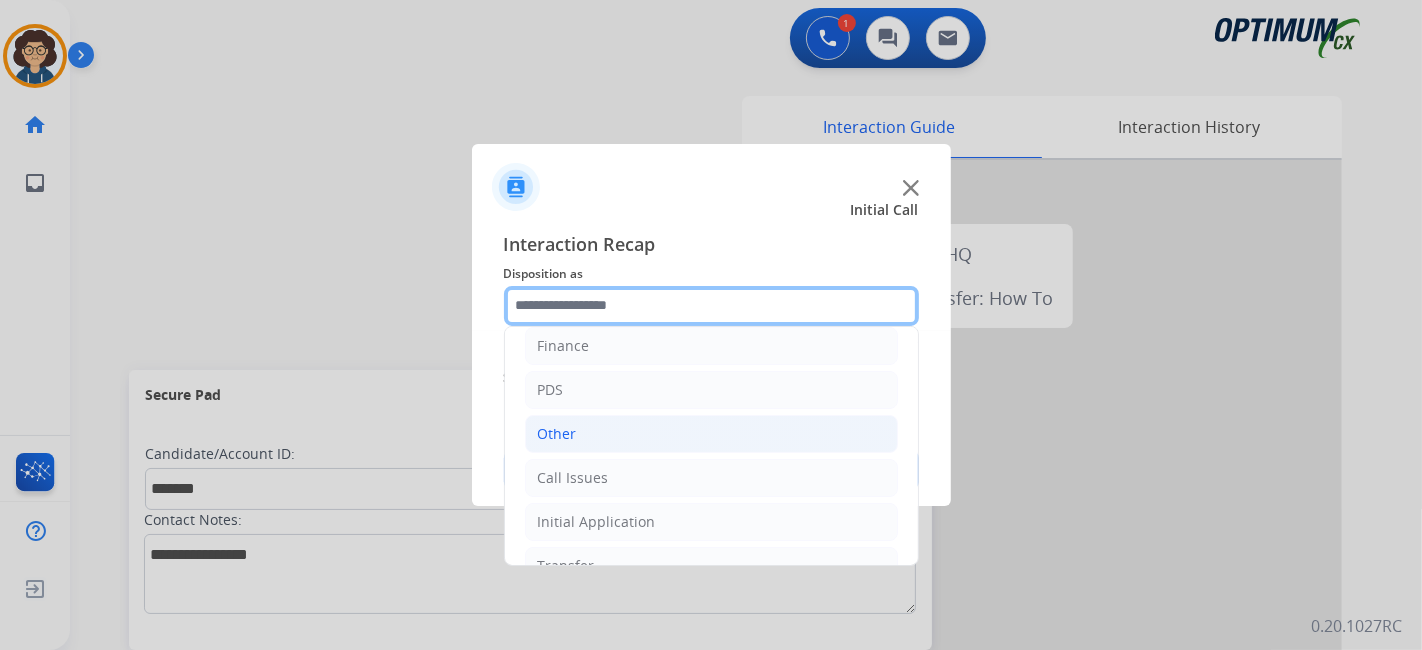 scroll, scrollTop: 131, scrollLeft: 0, axis: vertical 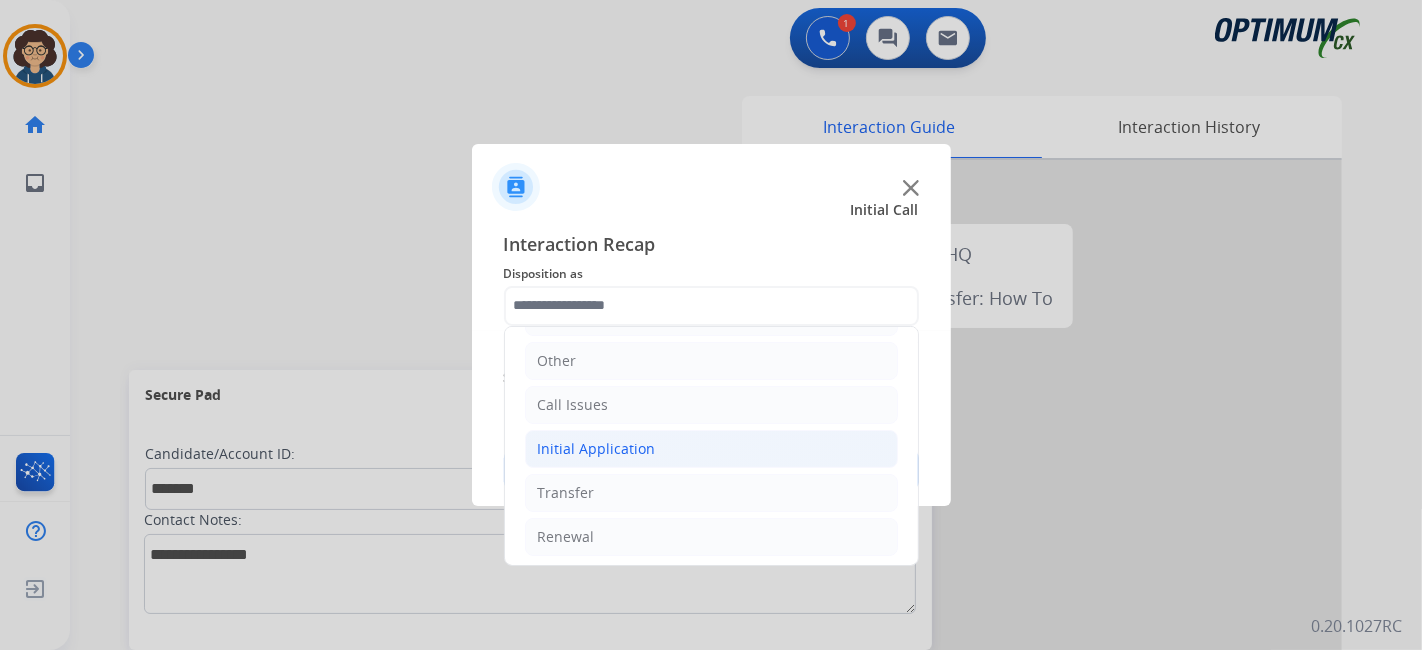 click on "Initial Application" 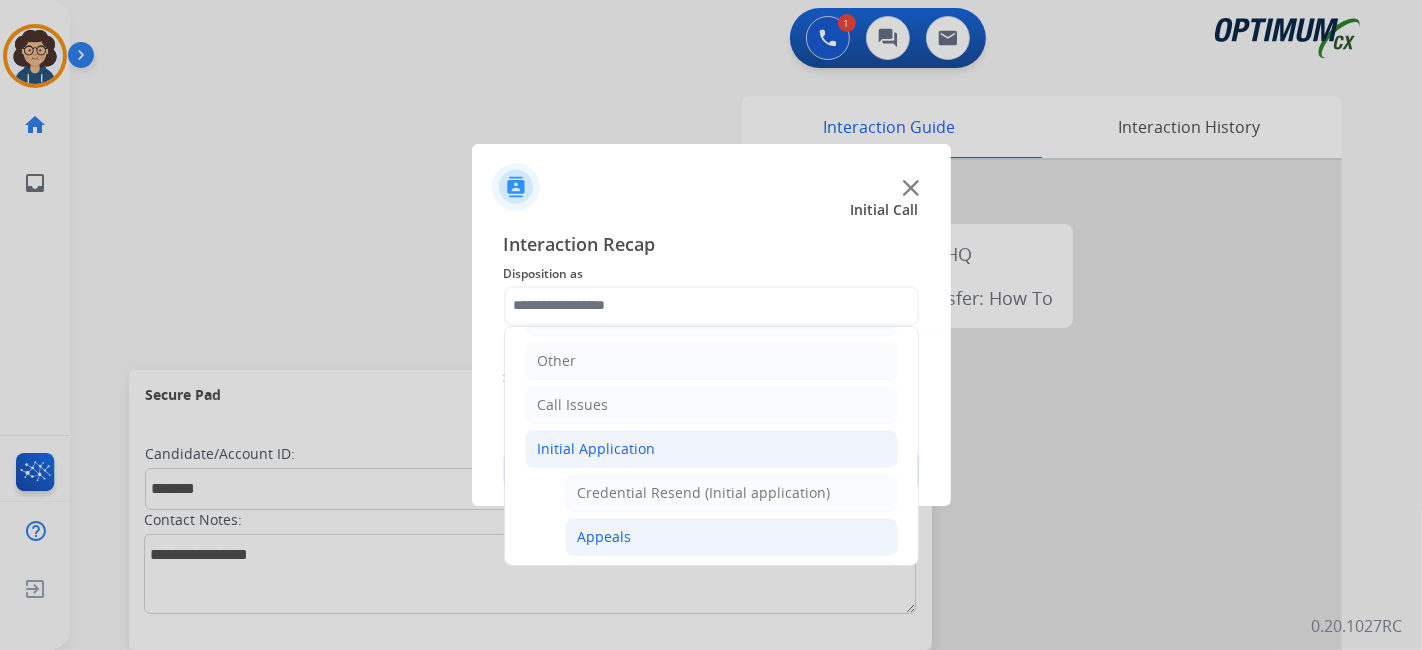 drag, startPoint x: 662, startPoint y: 531, endPoint x: 762, endPoint y: 447, distance: 130.59862 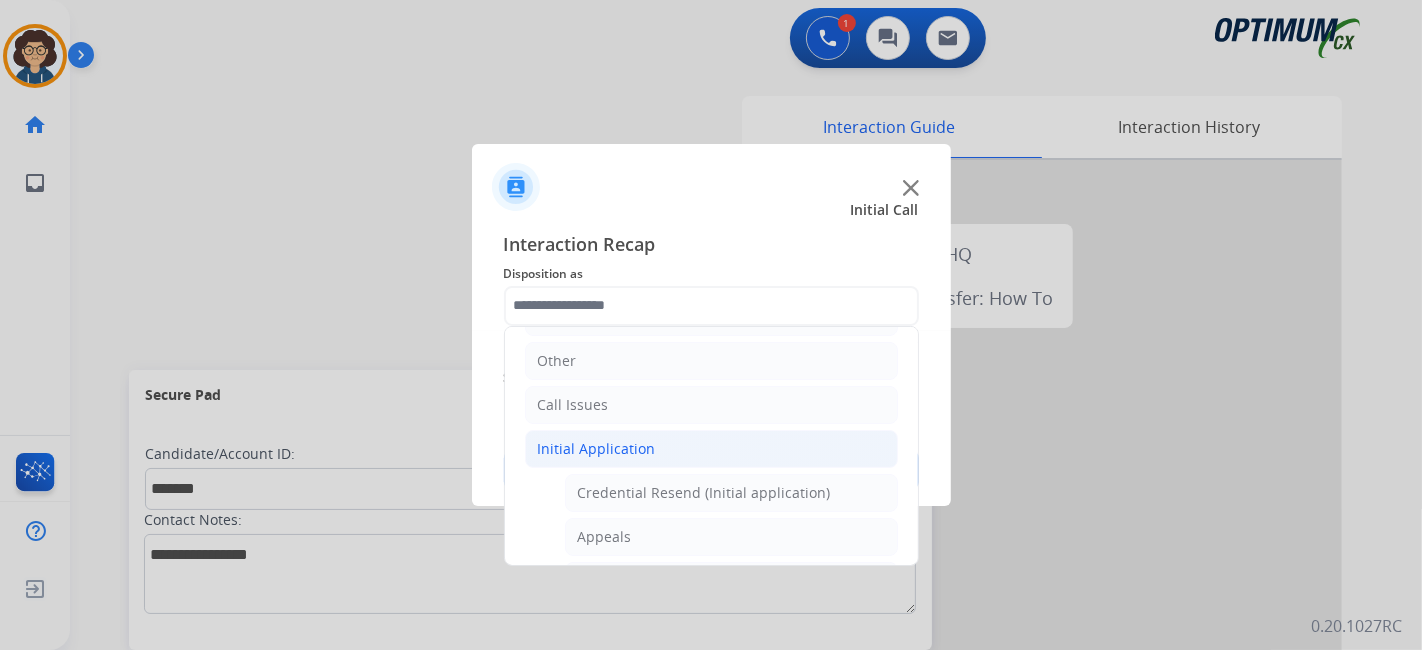 type on "*******" 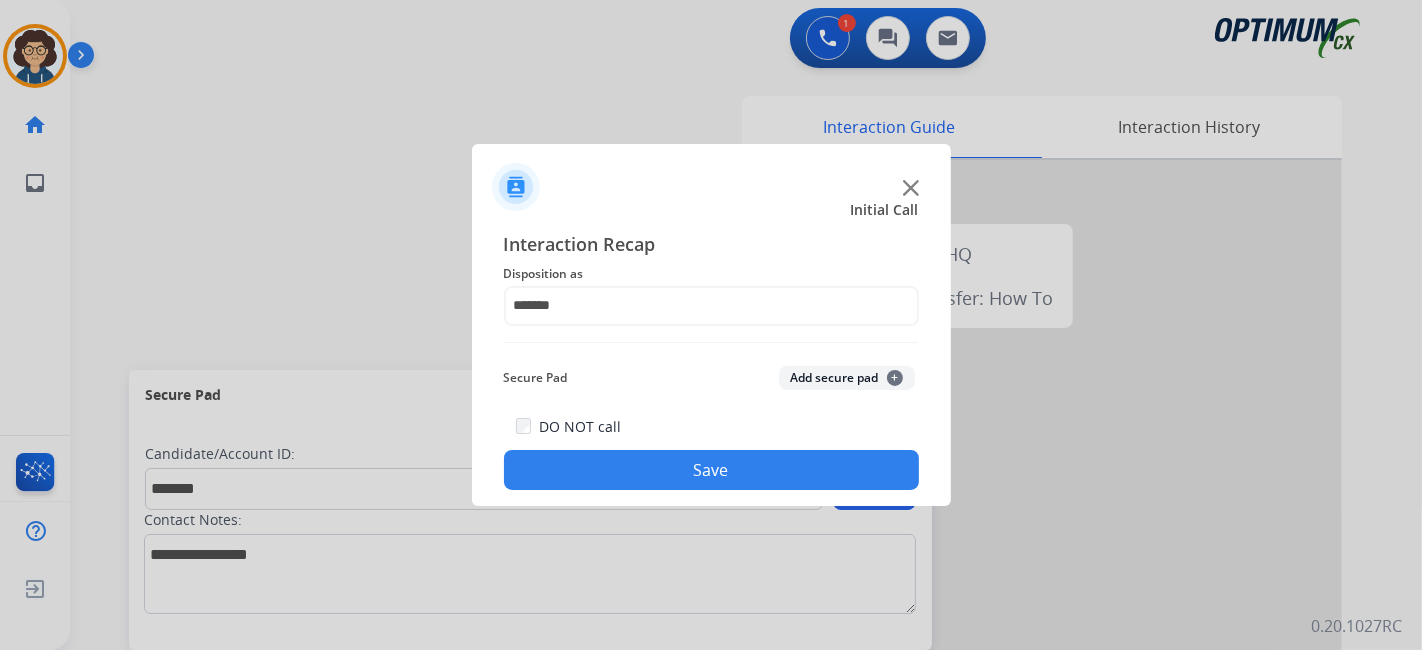 drag, startPoint x: 862, startPoint y: 382, endPoint x: 801, endPoint y: 495, distance: 128.41339 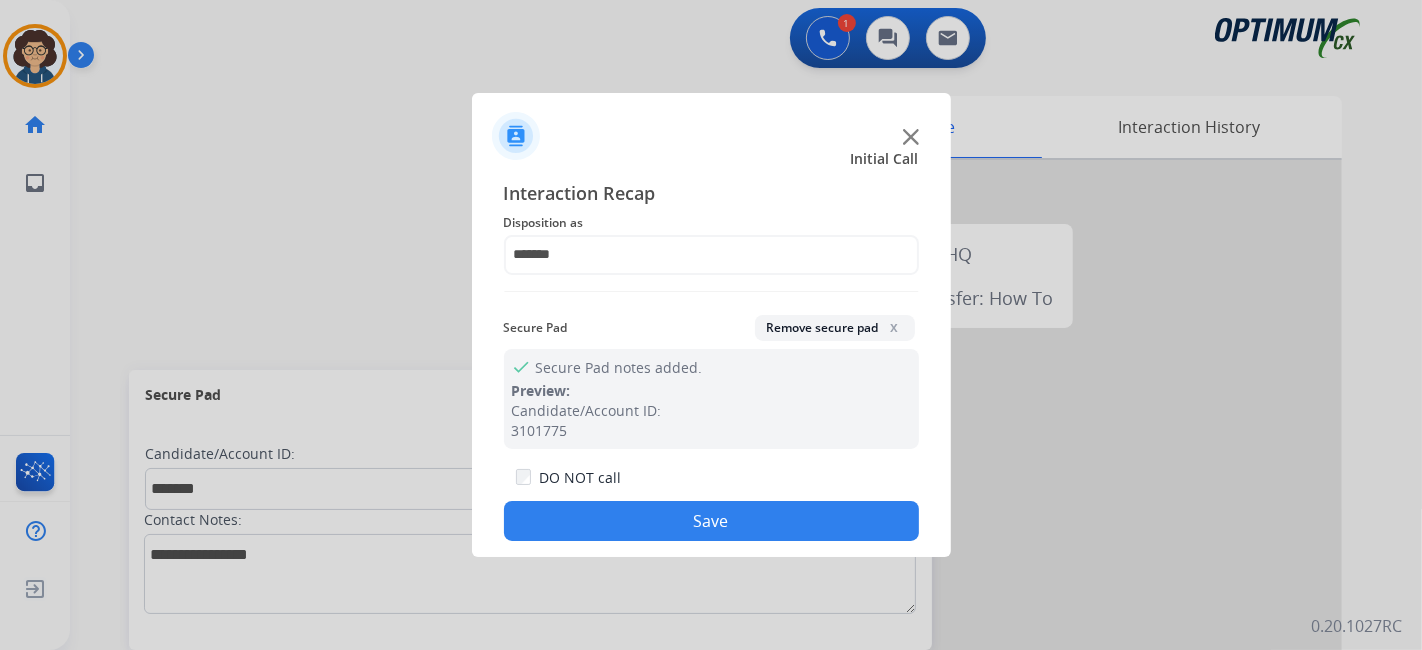 drag, startPoint x: 793, startPoint y: 514, endPoint x: 526, endPoint y: 102, distance: 490.9511 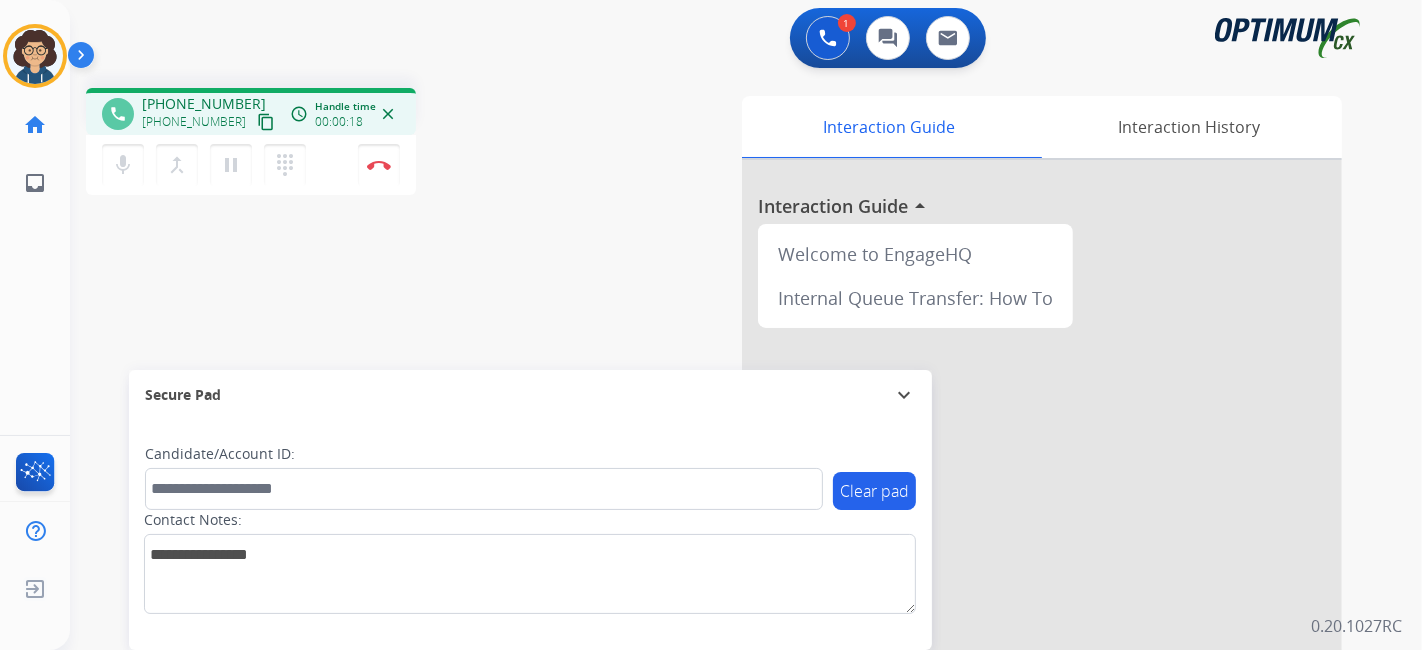 drag, startPoint x: 251, startPoint y: 121, endPoint x: 349, endPoint y: 7, distance: 150.33296 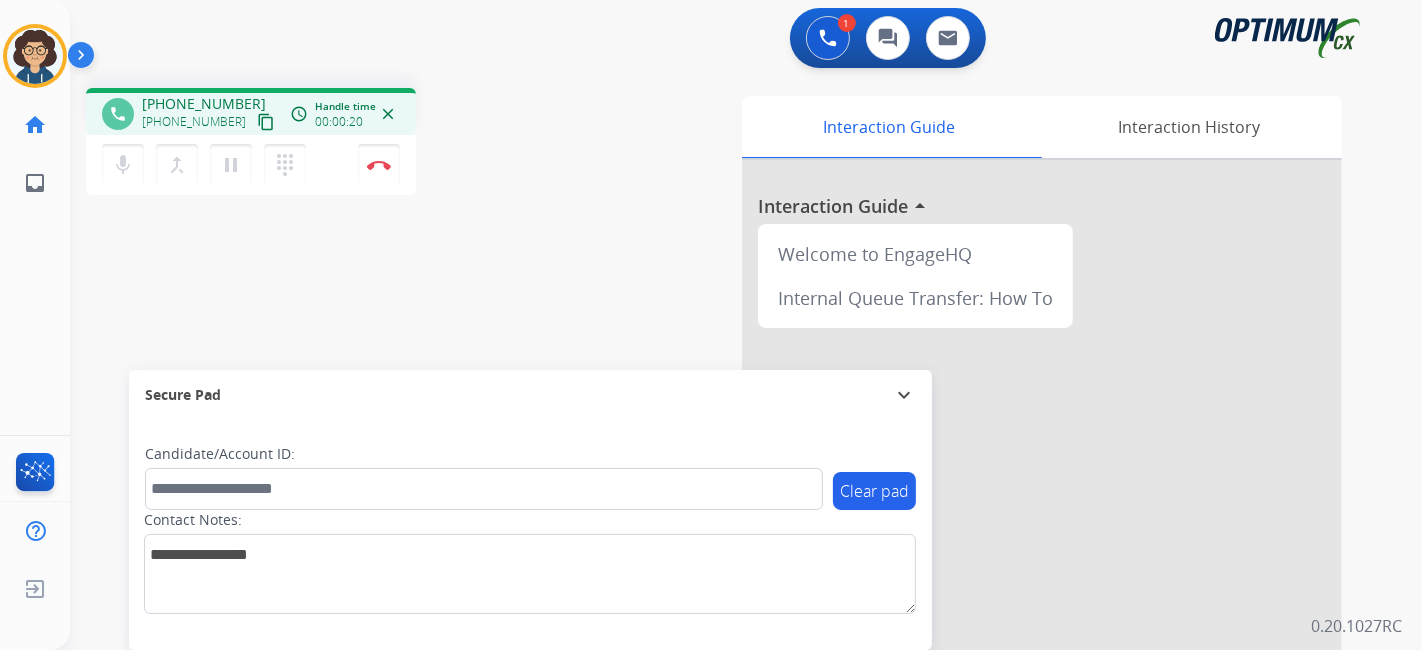 click on "content_copy" at bounding box center [266, 122] 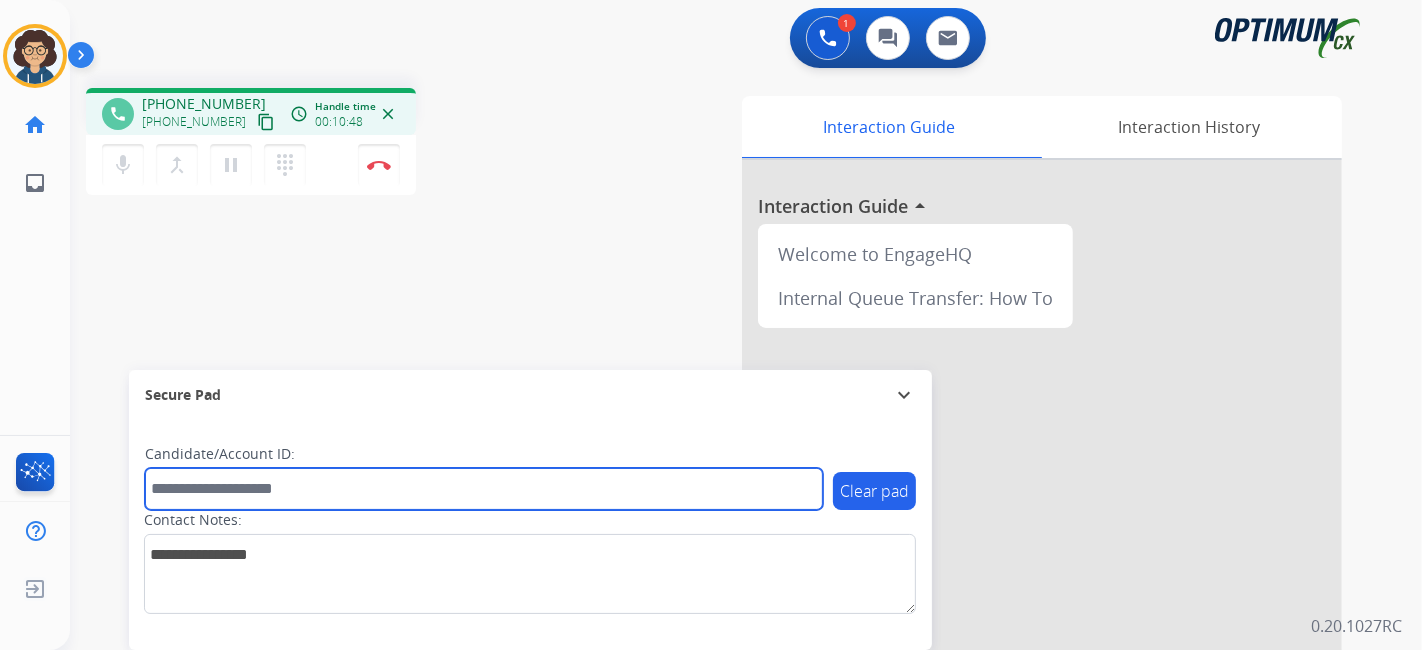click at bounding box center [484, 489] 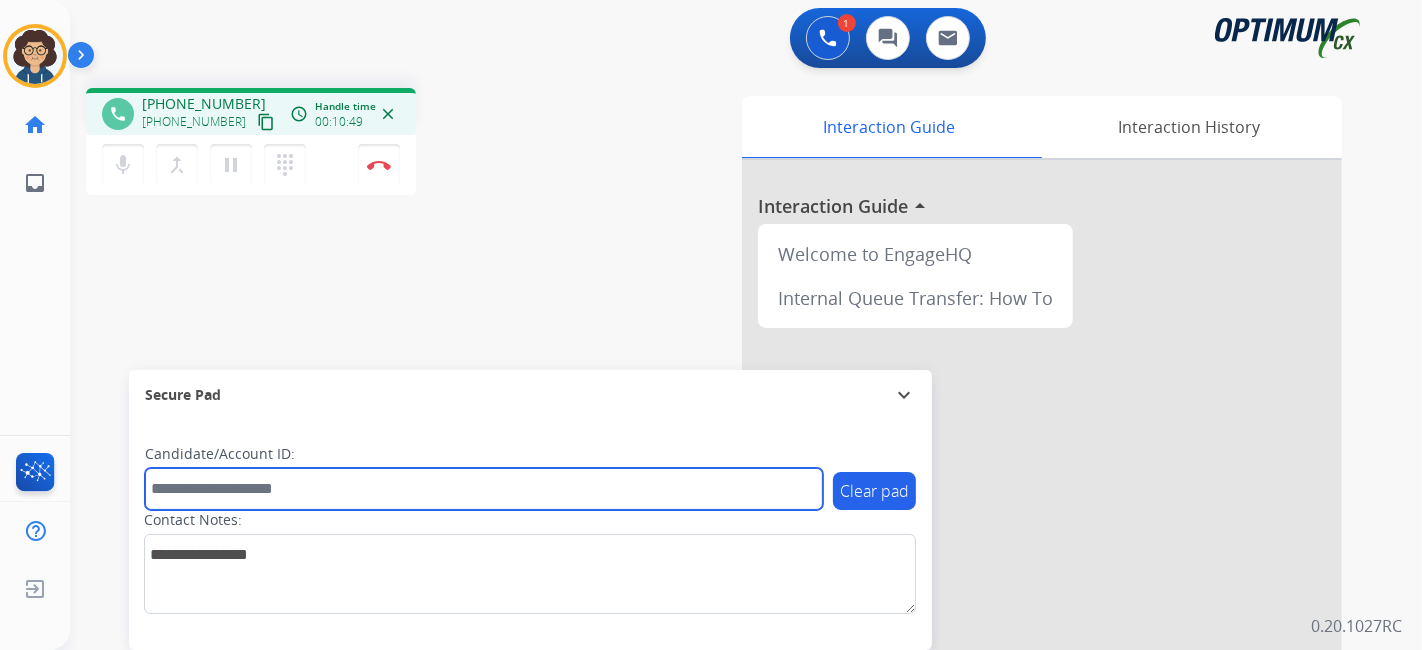 paste on "*******" 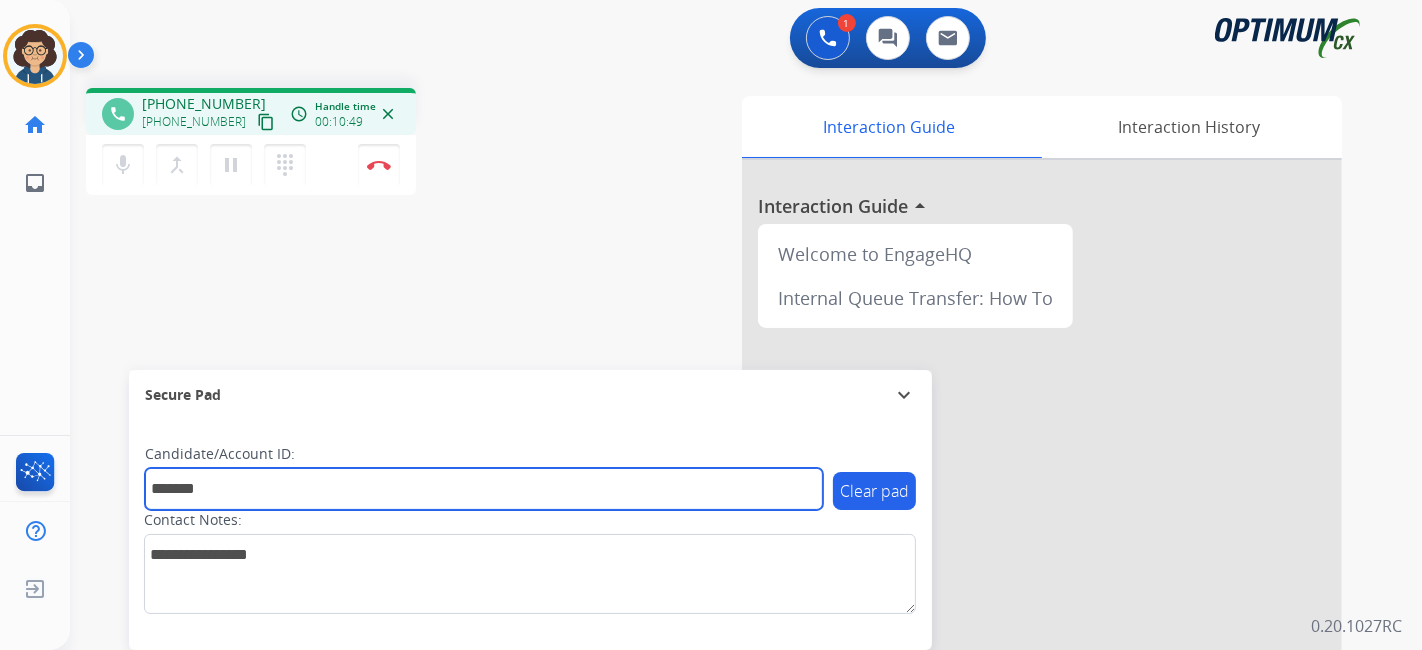 type on "*******" 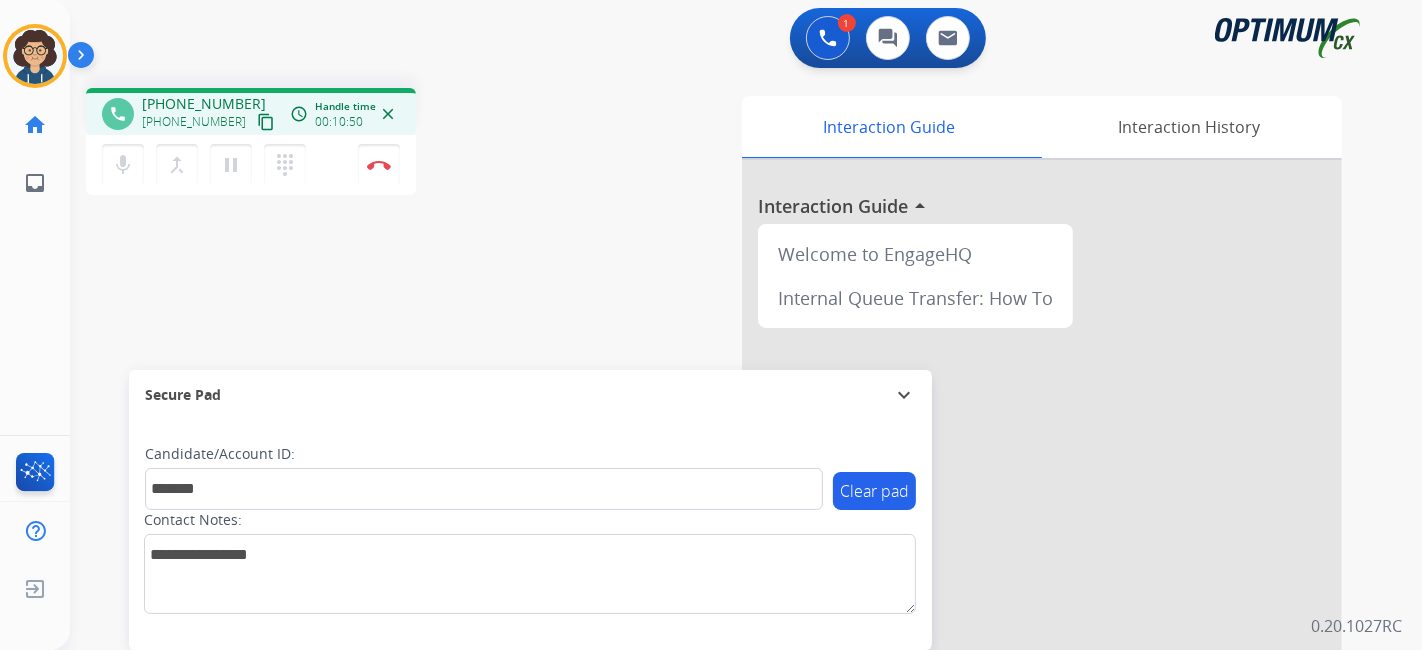 click on "phone +17174949869 +17174949869 content_copy access_time Call metrics Queue   00:08 Hold   00:00 Talk   10:51 Total   10:58 Handle time 00:10:50 close mic Mute merge_type Bridge pause Hold dialpad Dialpad Disconnect swap_horiz Break voice bridge close_fullscreen Connect 3-Way Call merge_type Separate 3-Way Call  Interaction Guide   Interaction History  Interaction Guide arrow_drop_up  Welcome to EngageHQ   Internal Queue Transfer: How To  Secure Pad expand_more Clear pad Candidate/Account ID: ******* Contact Notes:" at bounding box center (722, 489) 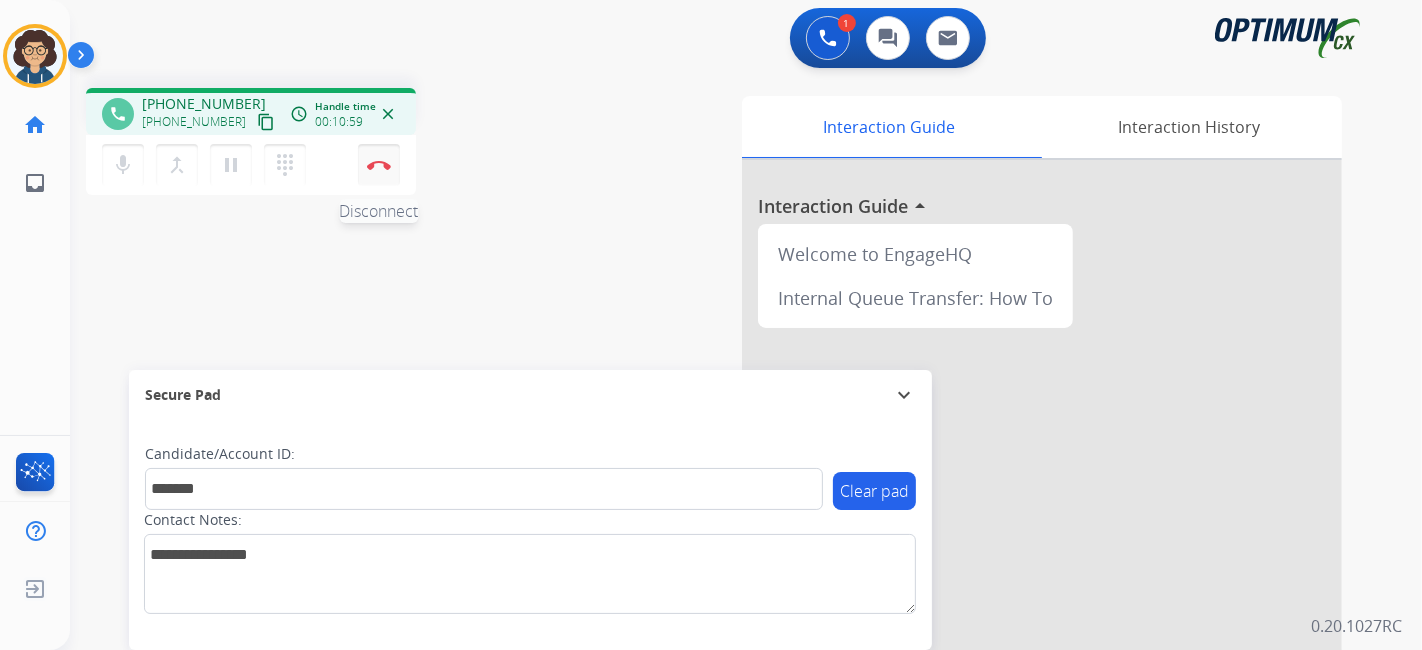 click on "Disconnect" at bounding box center (379, 165) 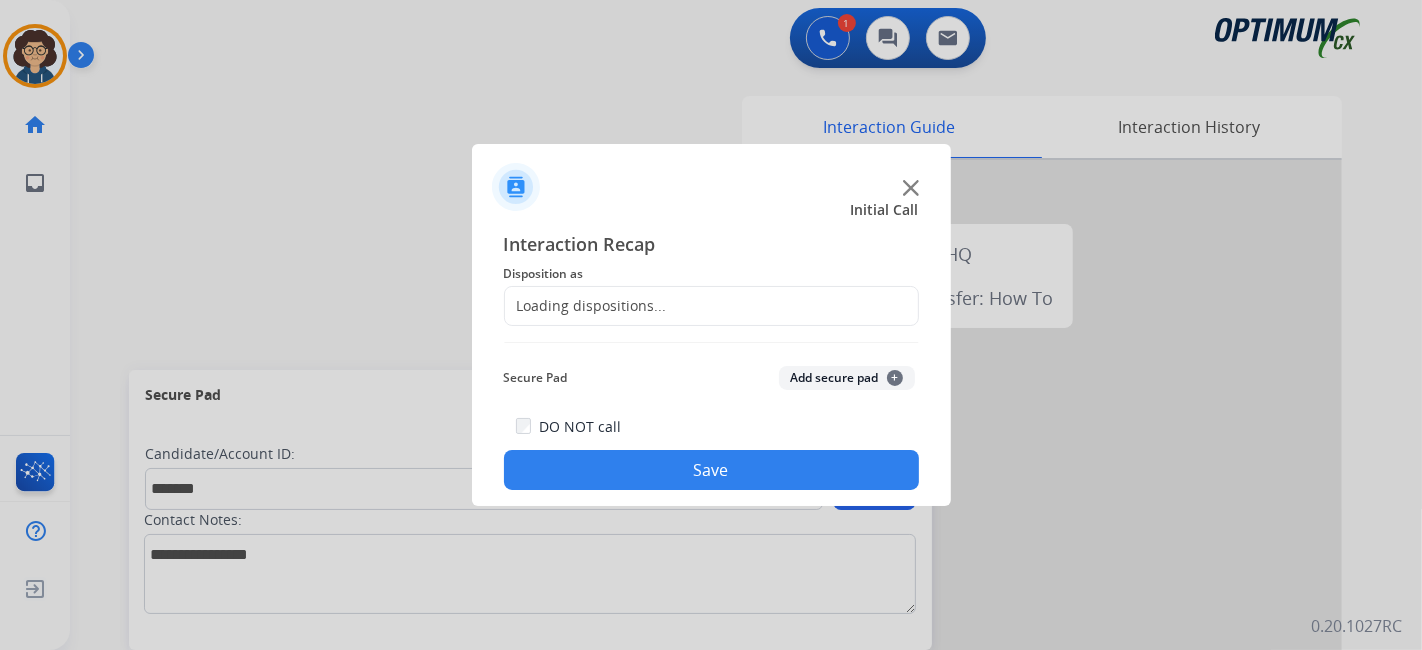 click on "Loading dispositions..." 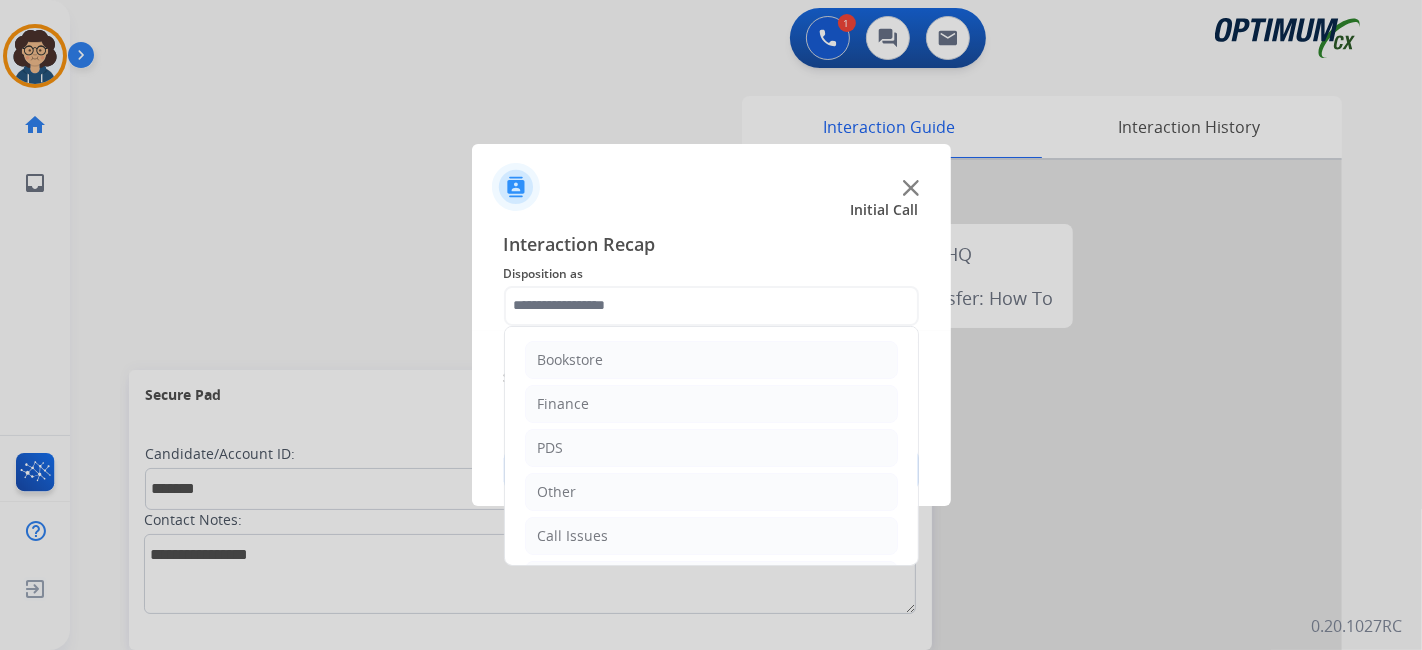 click 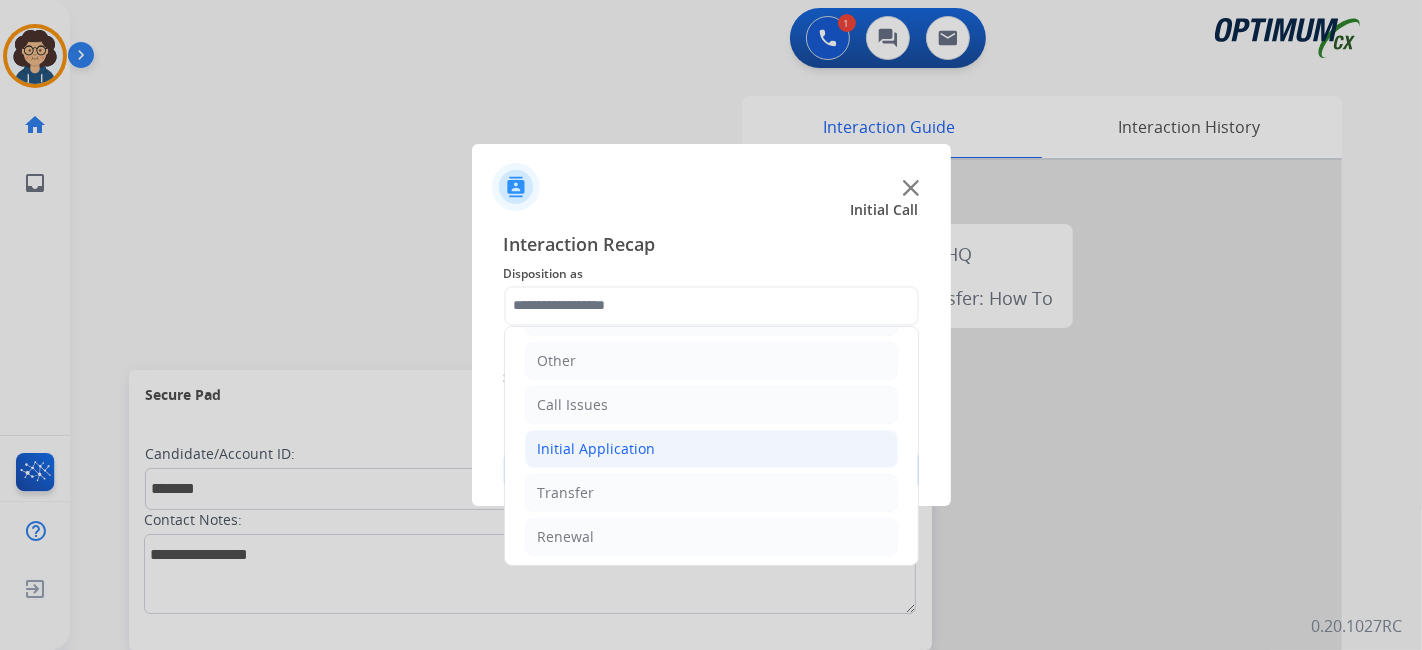 click on "Initial Application" 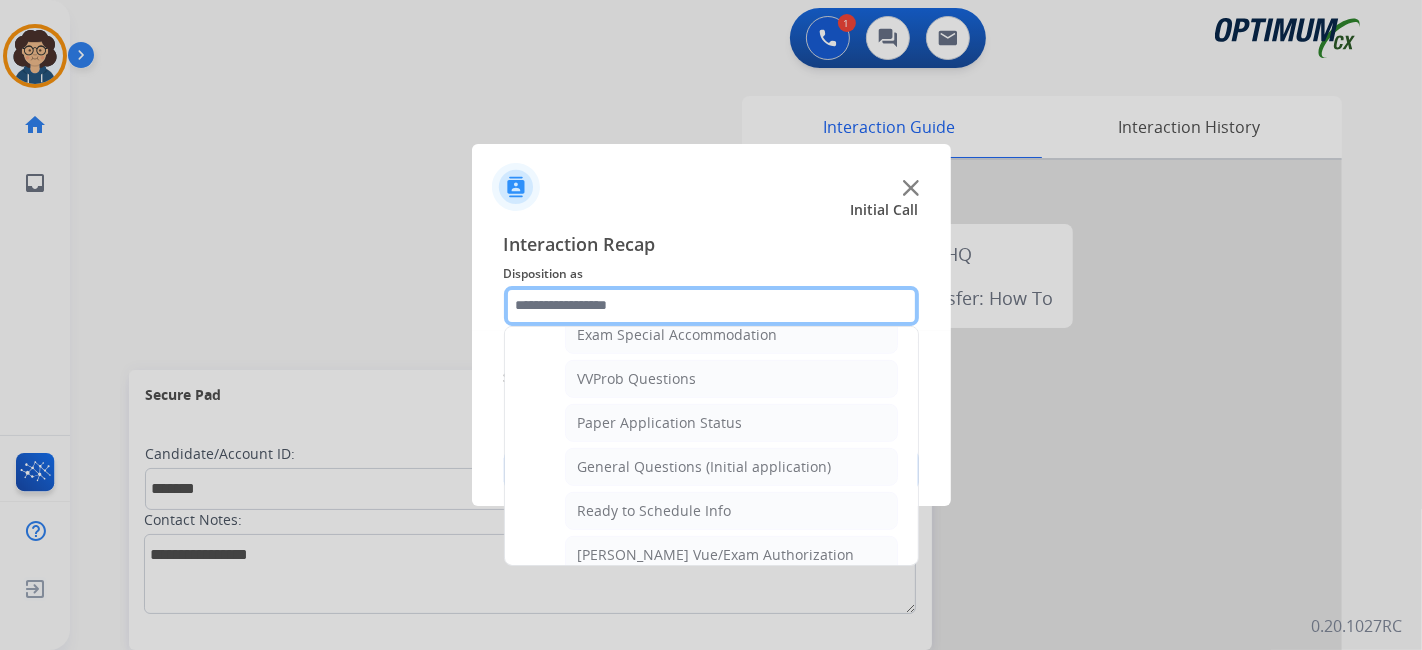 scroll, scrollTop: 1065, scrollLeft: 0, axis: vertical 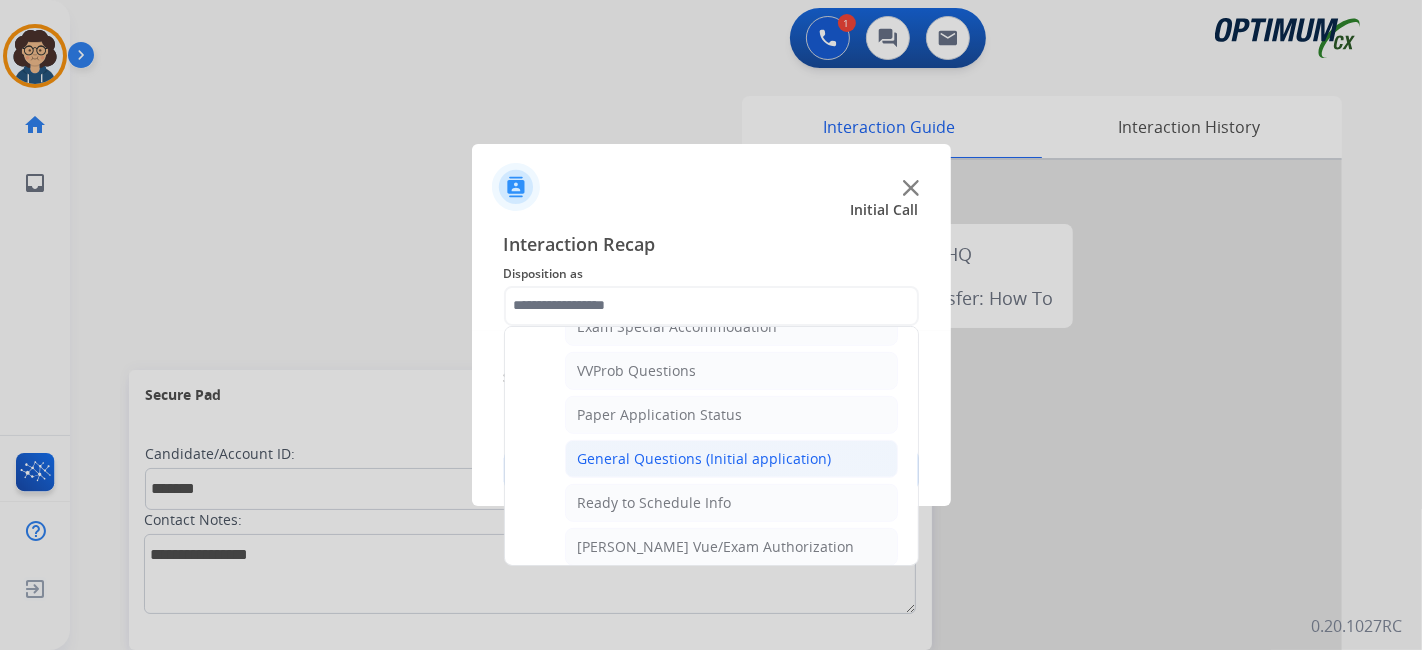 click on "General Questions (Initial application)" 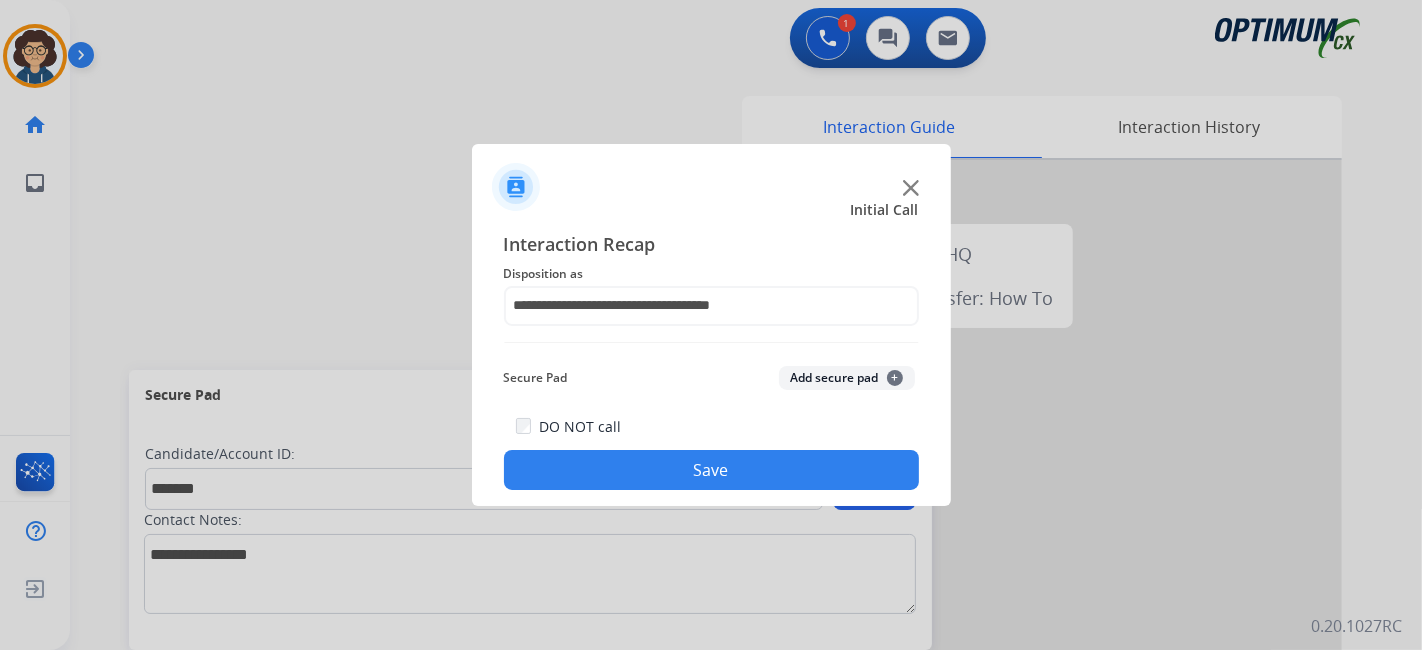 drag, startPoint x: 805, startPoint y: 373, endPoint x: 774, endPoint y: 470, distance: 101.8332 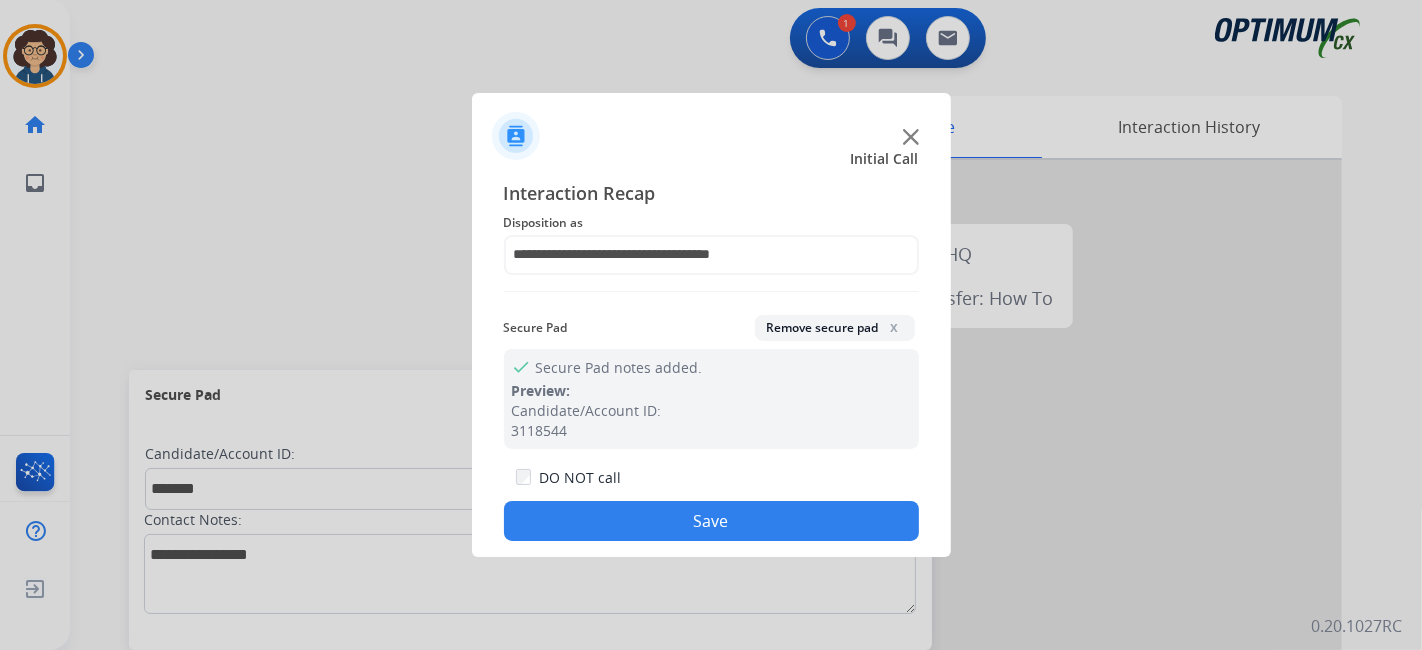 drag, startPoint x: 745, startPoint y: 512, endPoint x: 468, endPoint y: 30, distance: 555.92535 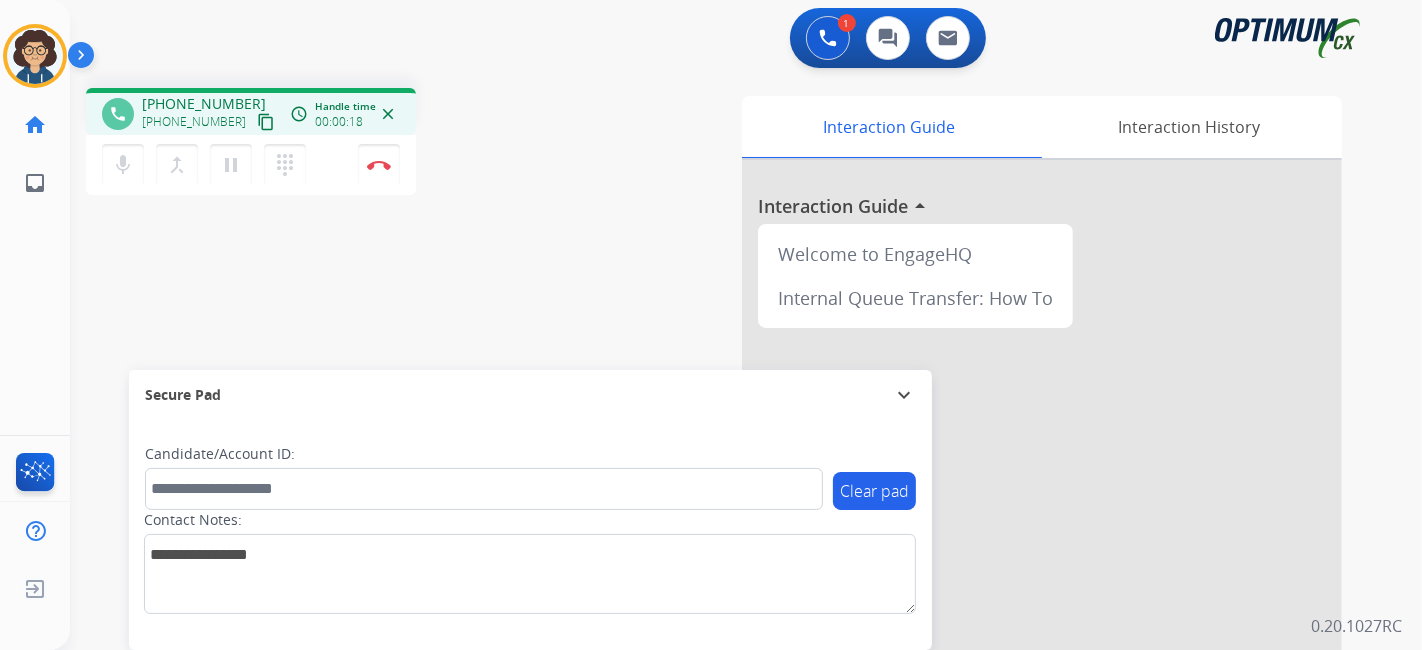 click on "content_copy" at bounding box center [266, 122] 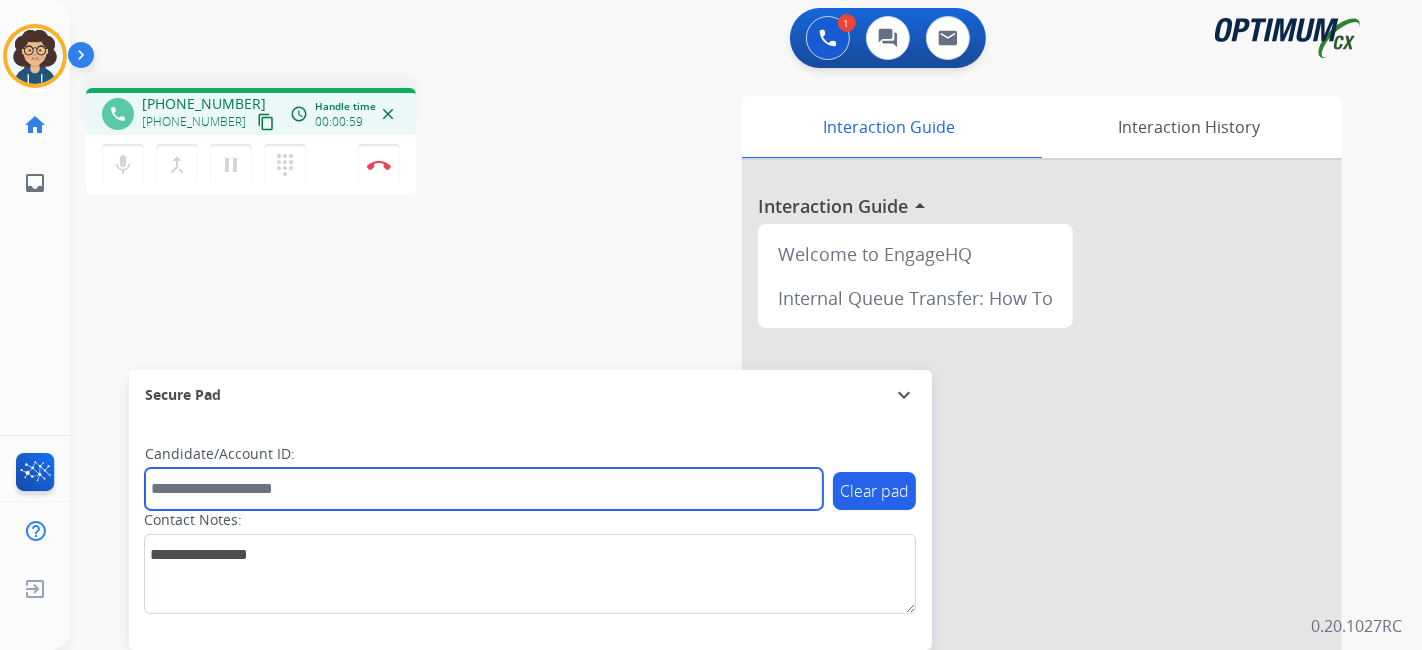 click at bounding box center [484, 489] 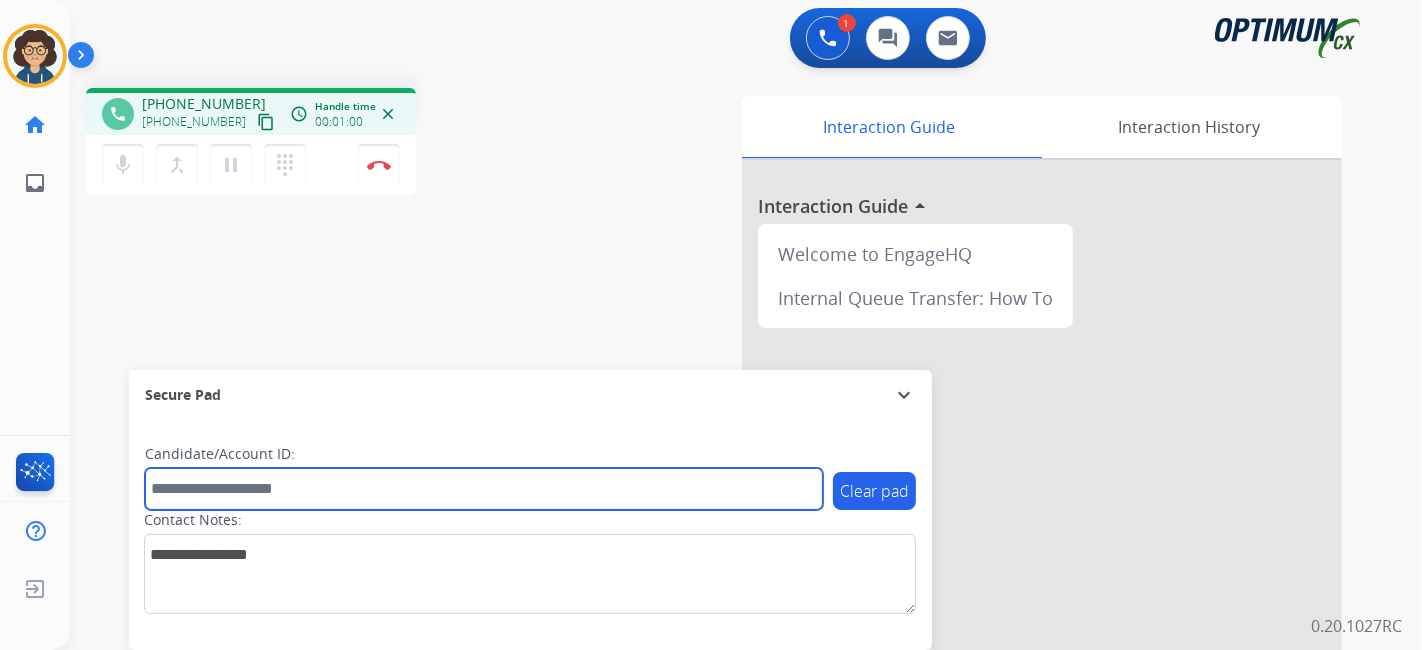 paste on "*******" 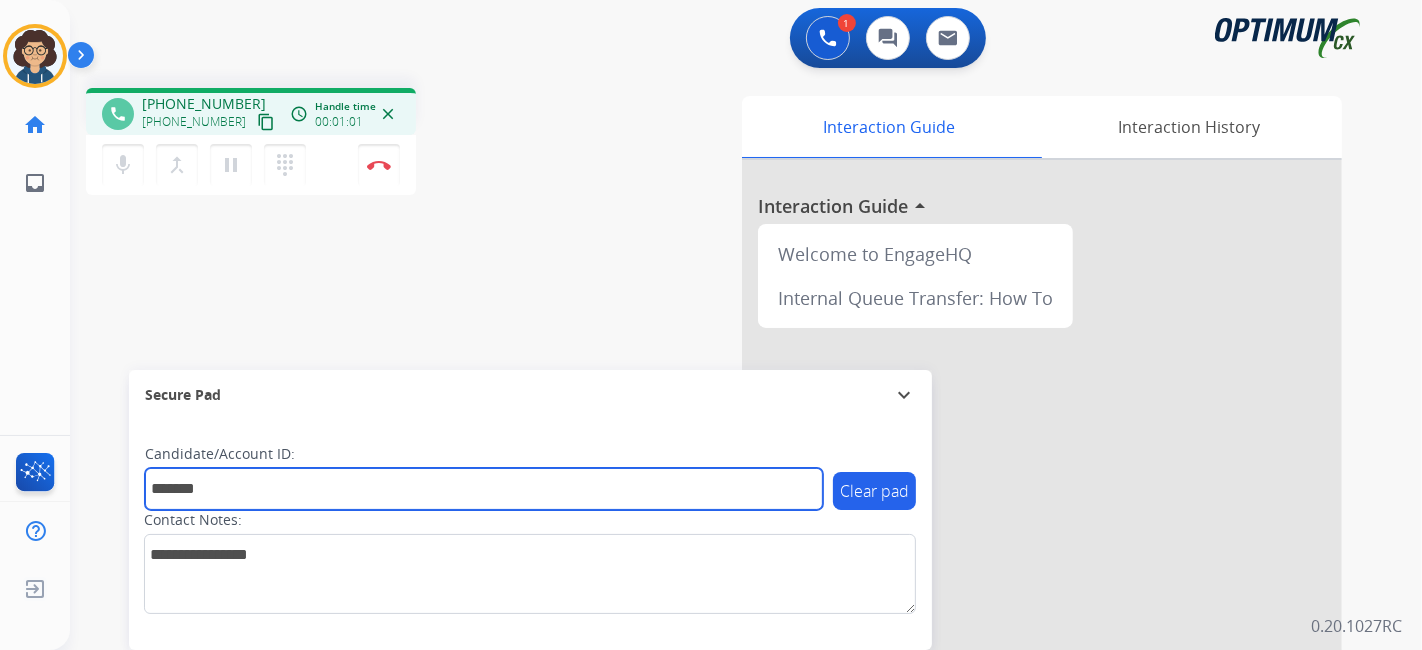 type on "*******" 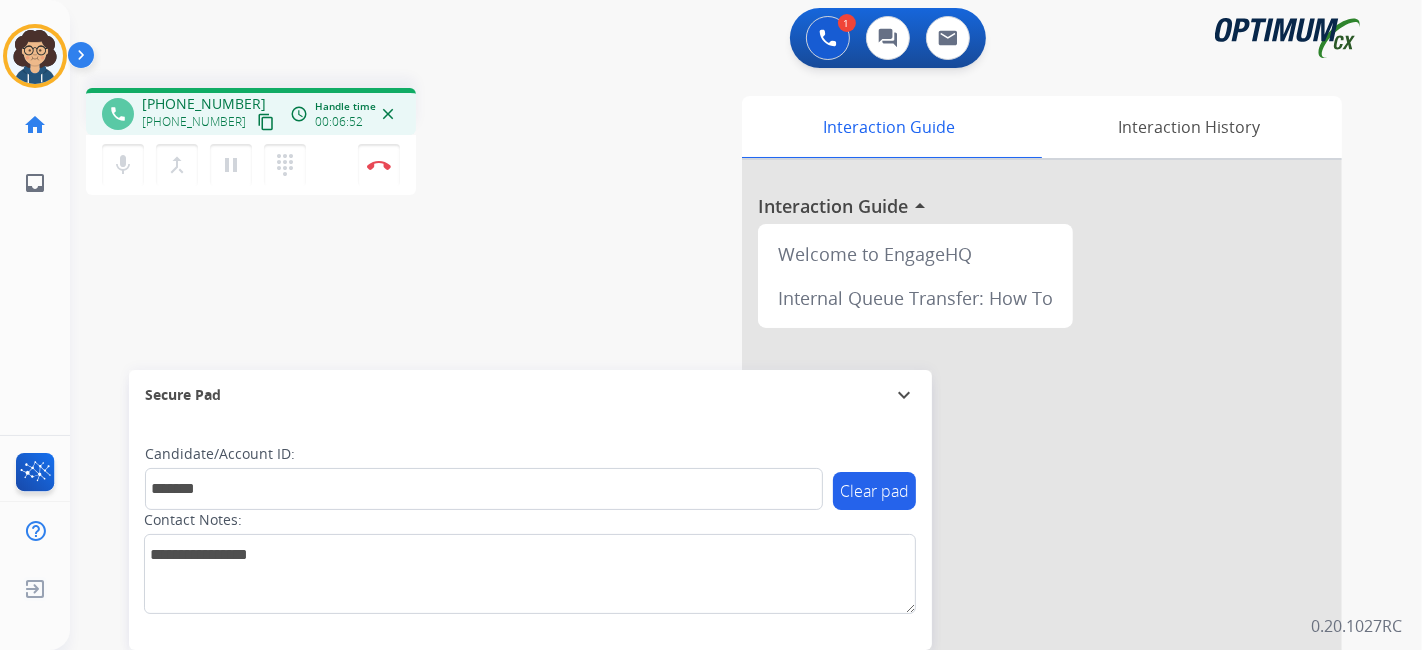 click on "phone +15712765193 +15712765193 content_copy access_time Call metrics Queue   00:11 Hold   00:00 Talk   06:53 Total   07:03 Handle time 00:06:52 close mic Mute merge_type Bridge pause Hold dialpad Dialpad Disconnect swap_horiz Break voice bridge close_fullscreen Connect 3-Way Call merge_type Separate 3-Way Call  Interaction Guide   Interaction History  Interaction Guide arrow_drop_up  Welcome to EngageHQ   Internal Queue Transfer: How To  Secure Pad expand_more Clear pad Candidate/Account ID: ******* Contact Notes:" at bounding box center (722, 489) 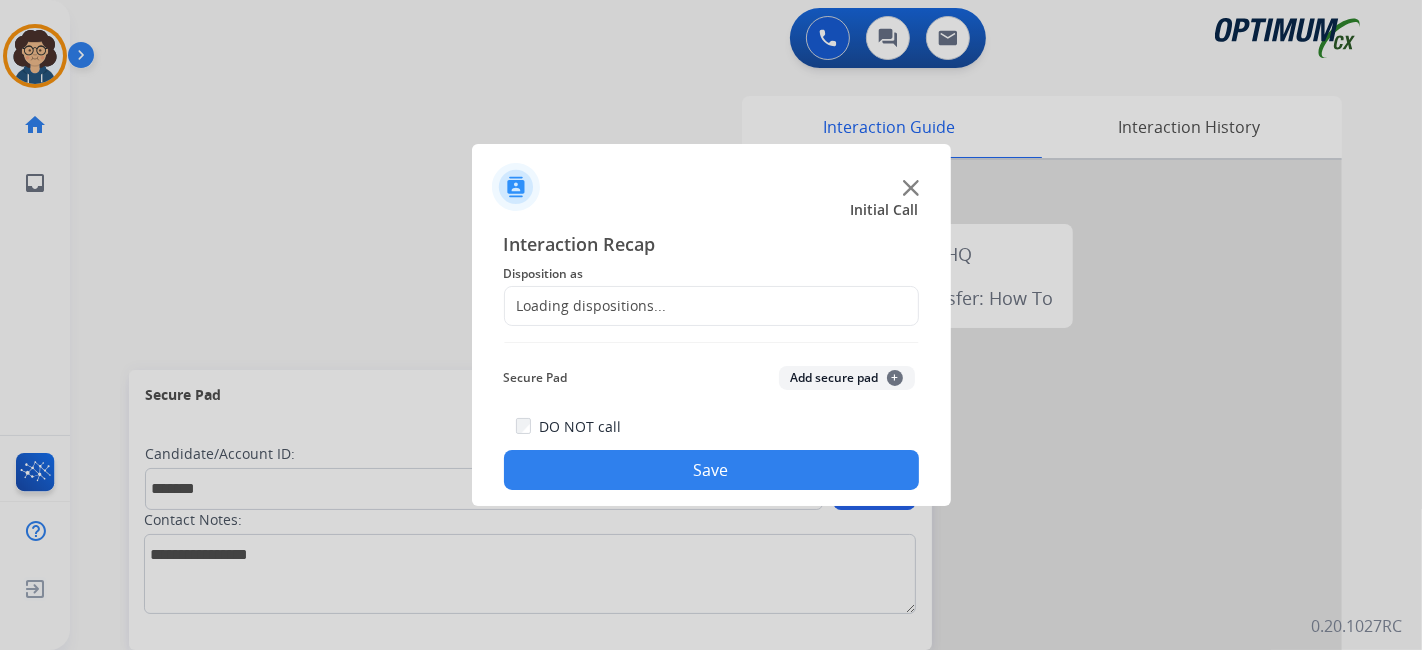 click on "Loading dispositions..." 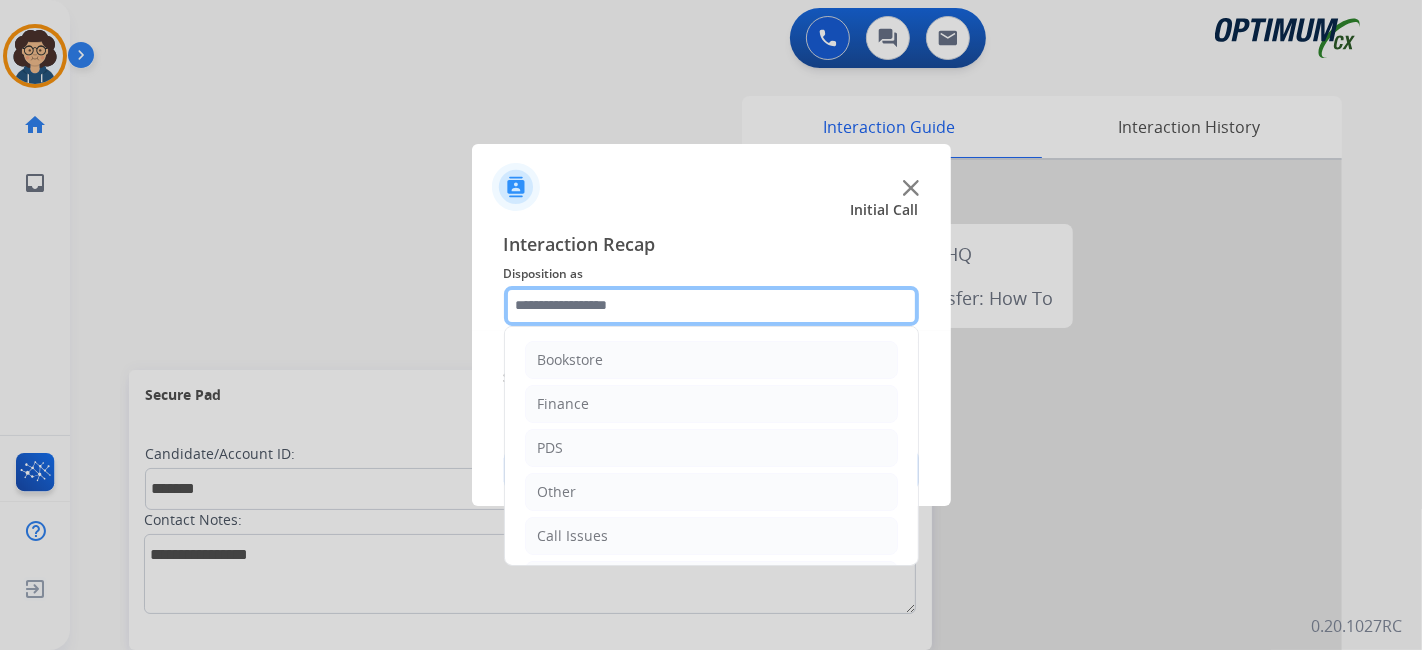 click 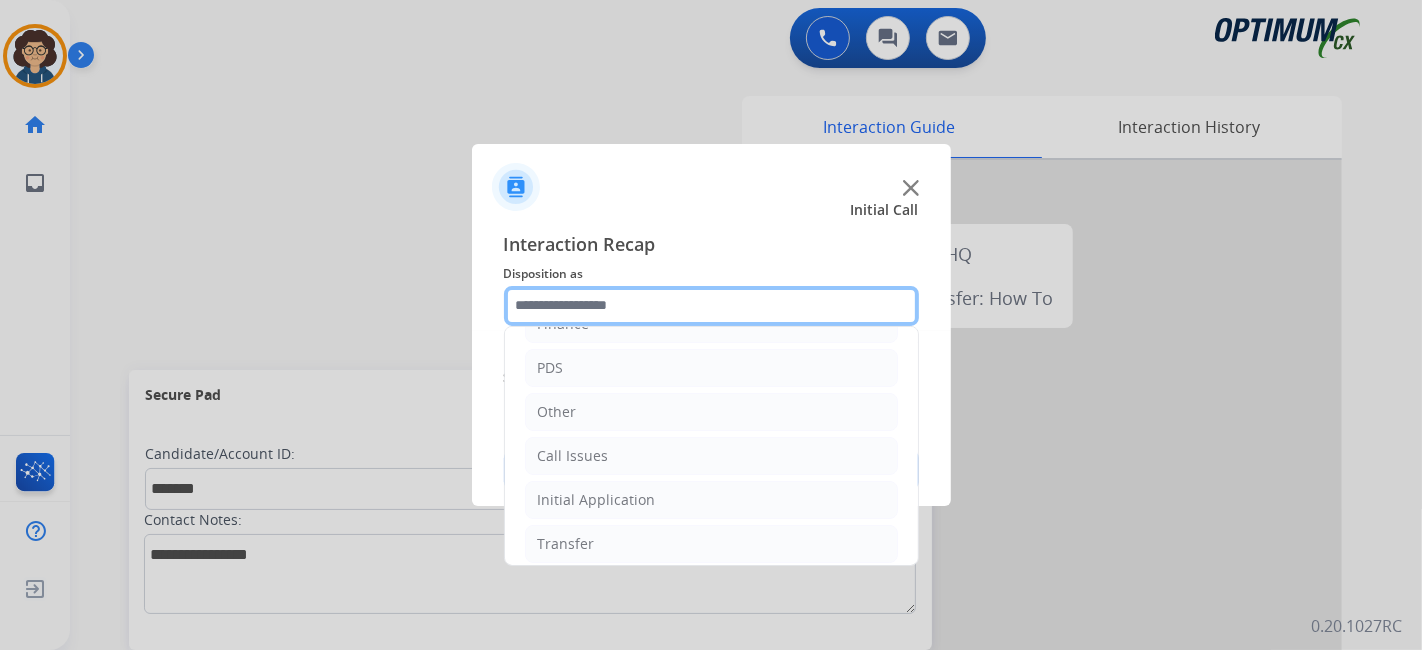 scroll, scrollTop: 131, scrollLeft: 0, axis: vertical 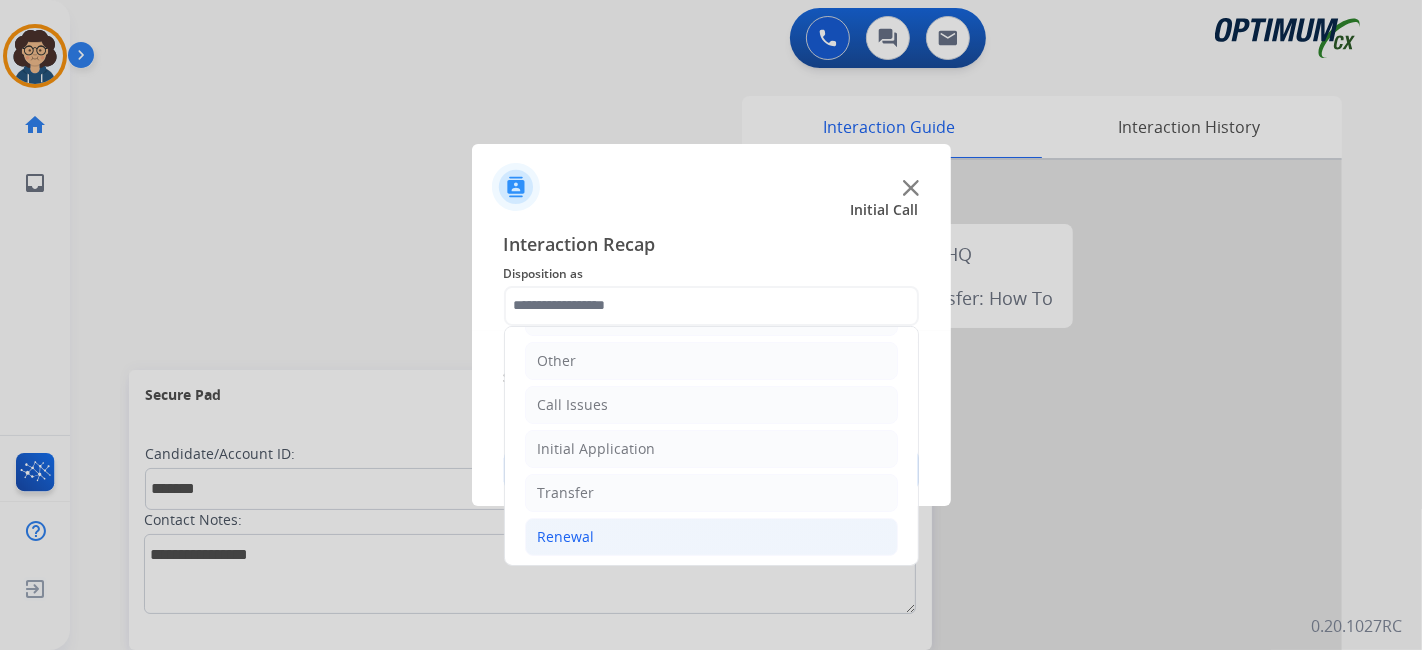 click on "Renewal" 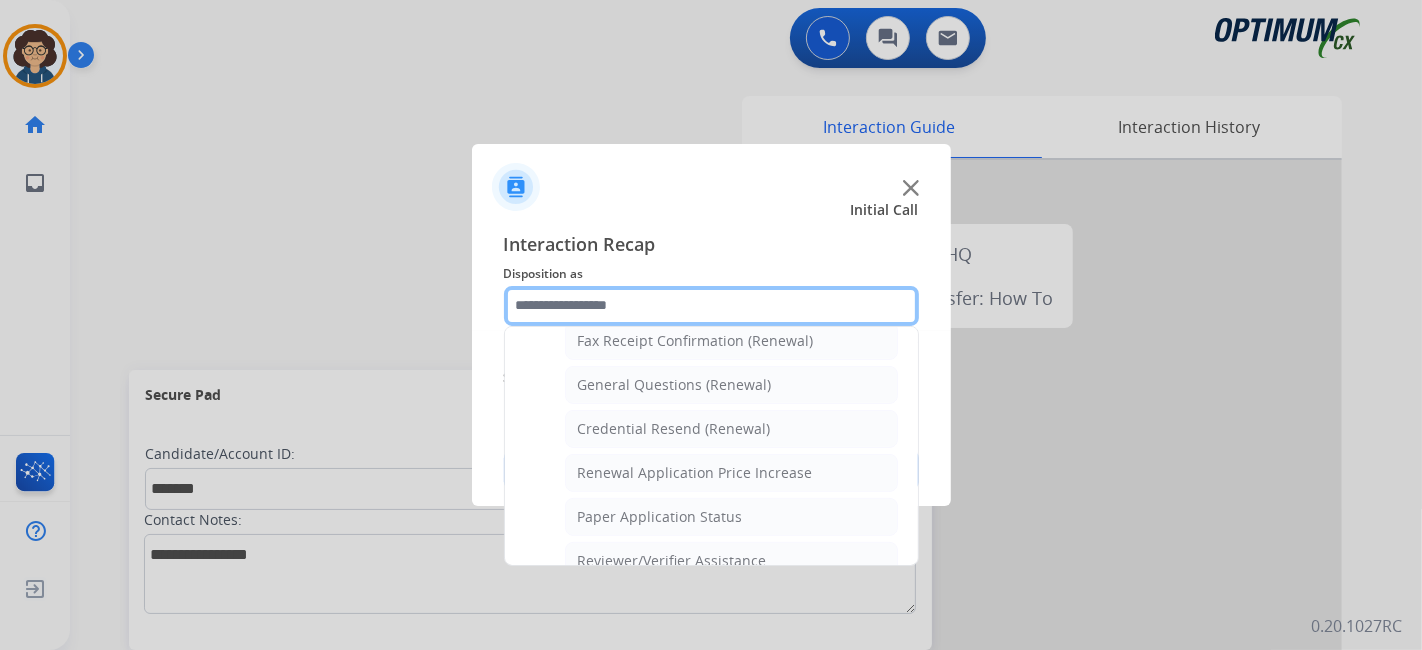 scroll, scrollTop: 573, scrollLeft: 0, axis: vertical 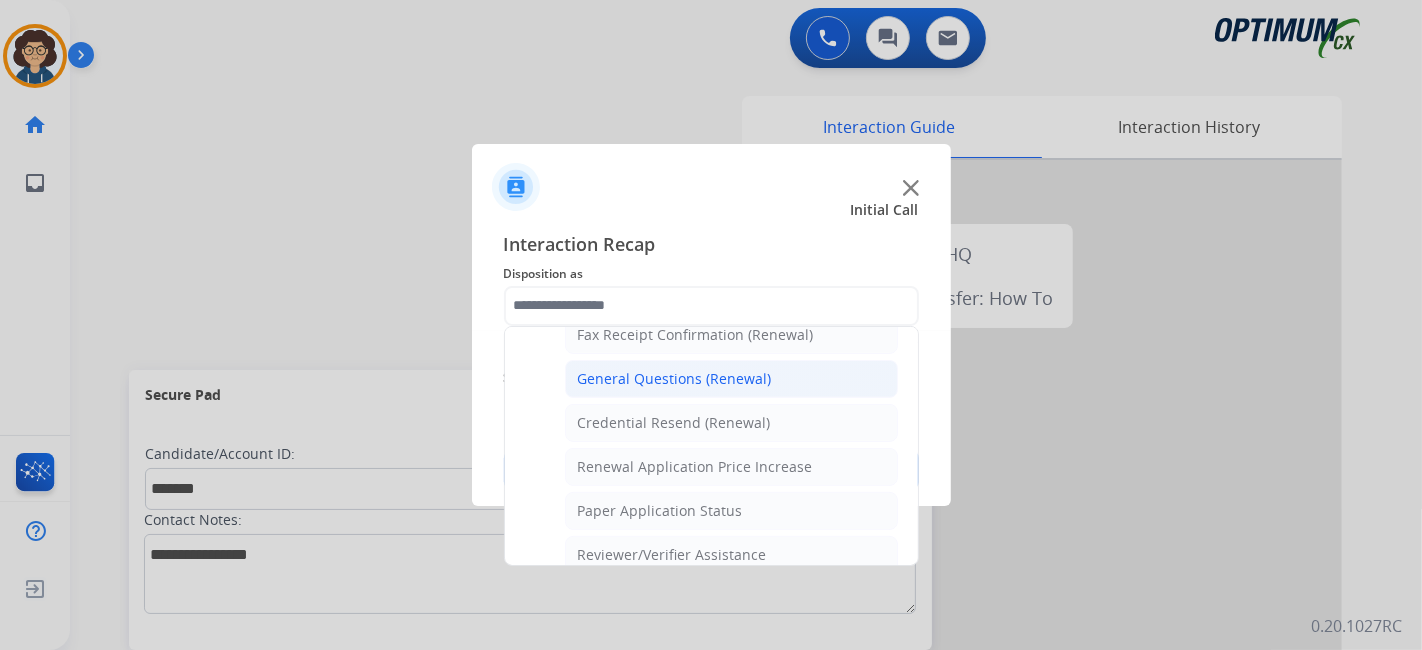 click on "General Questions (Renewal)" 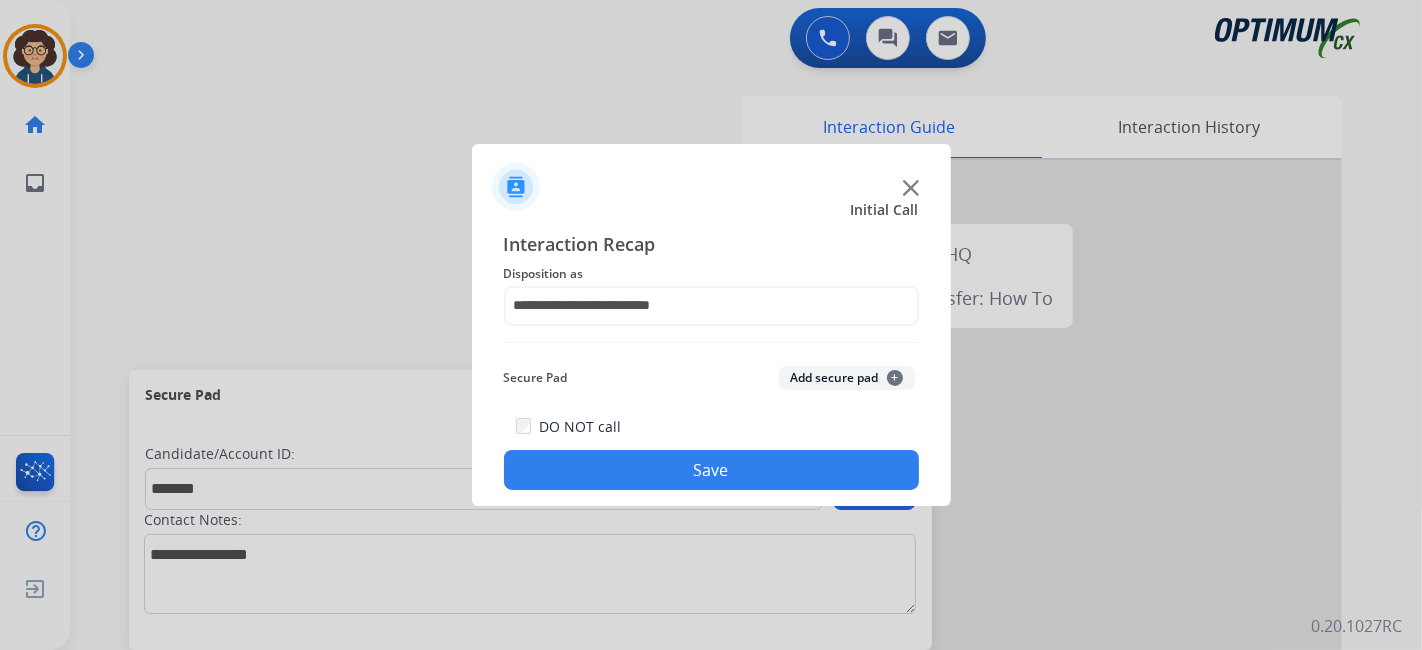 click on "Add secure pad  +" 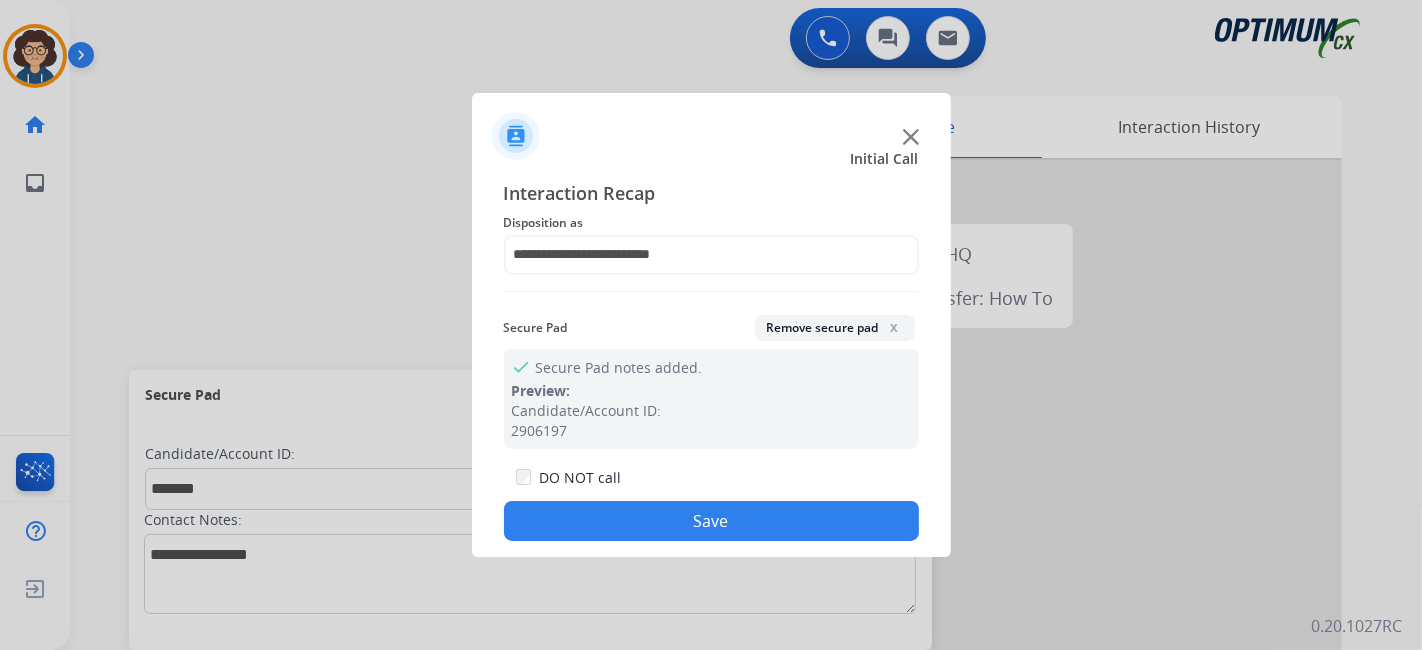 drag, startPoint x: 699, startPoint y: 515, endPoint x: 461, endPoint y: 388, distance: 269.7647 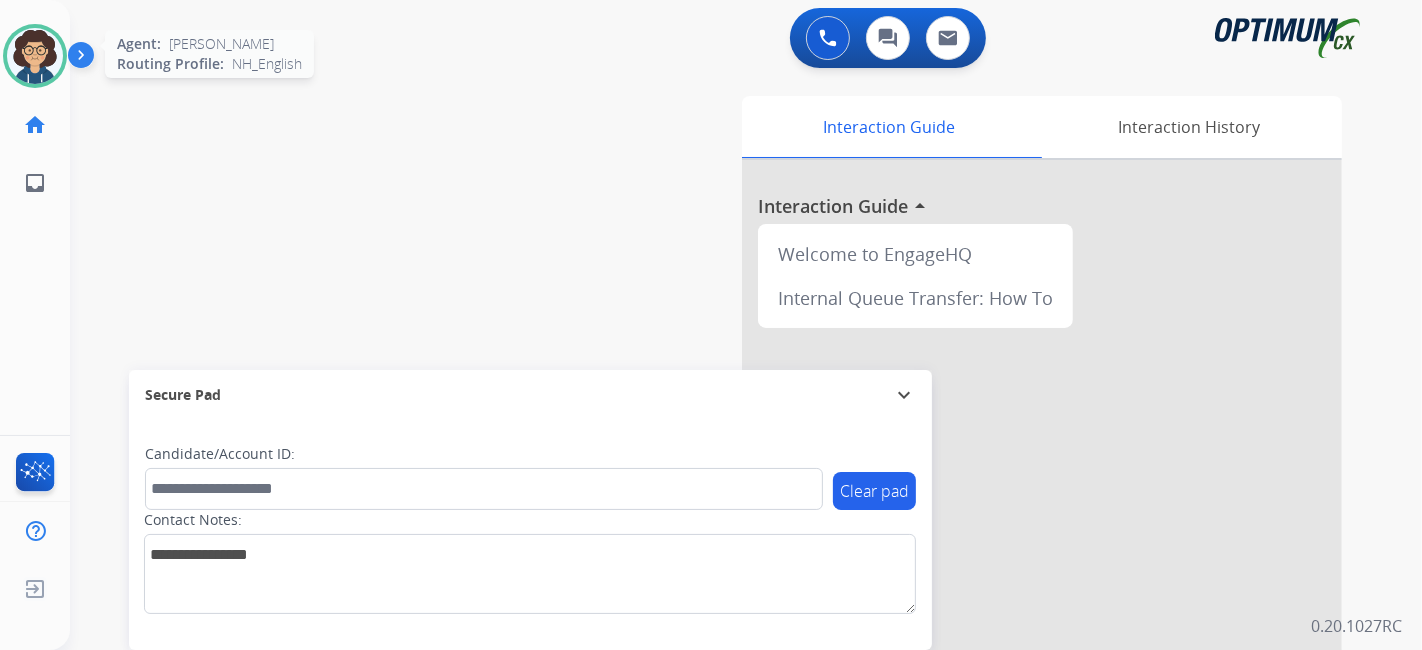 click at bounding box center [35, 56] 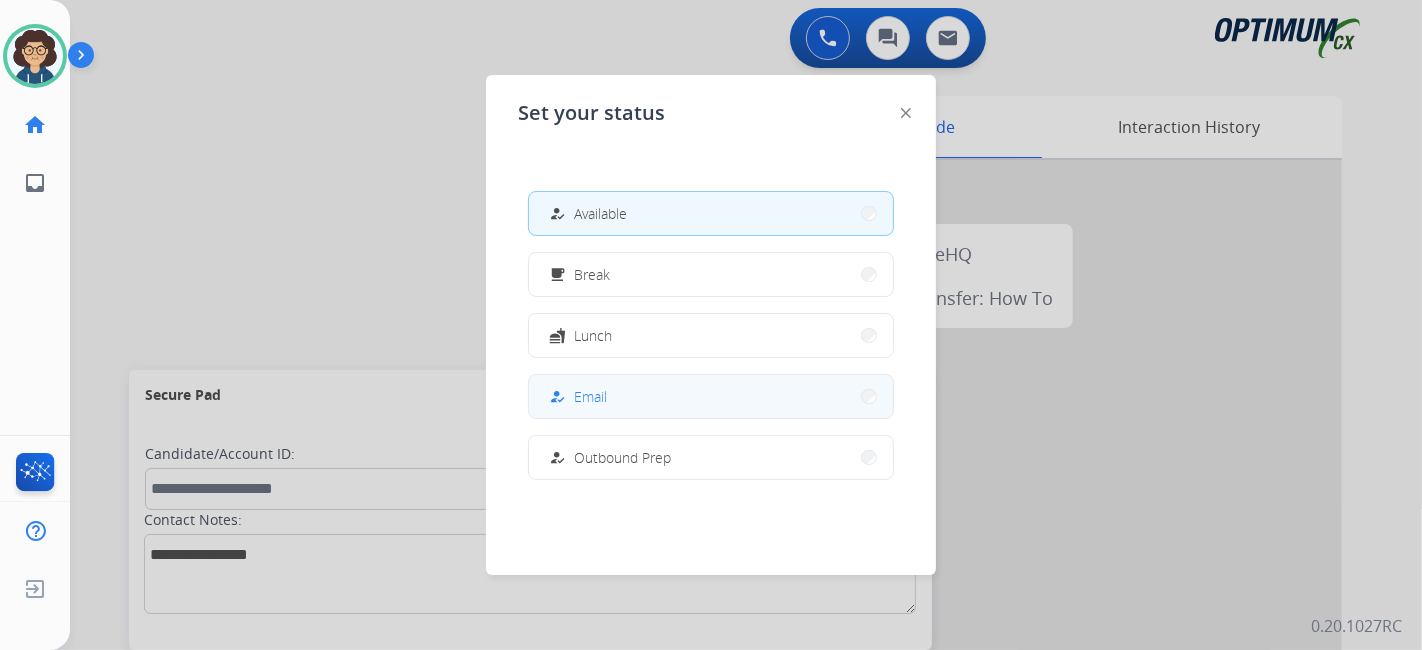 click on "how_to_reg Email" at bounding box center [711, 396] 